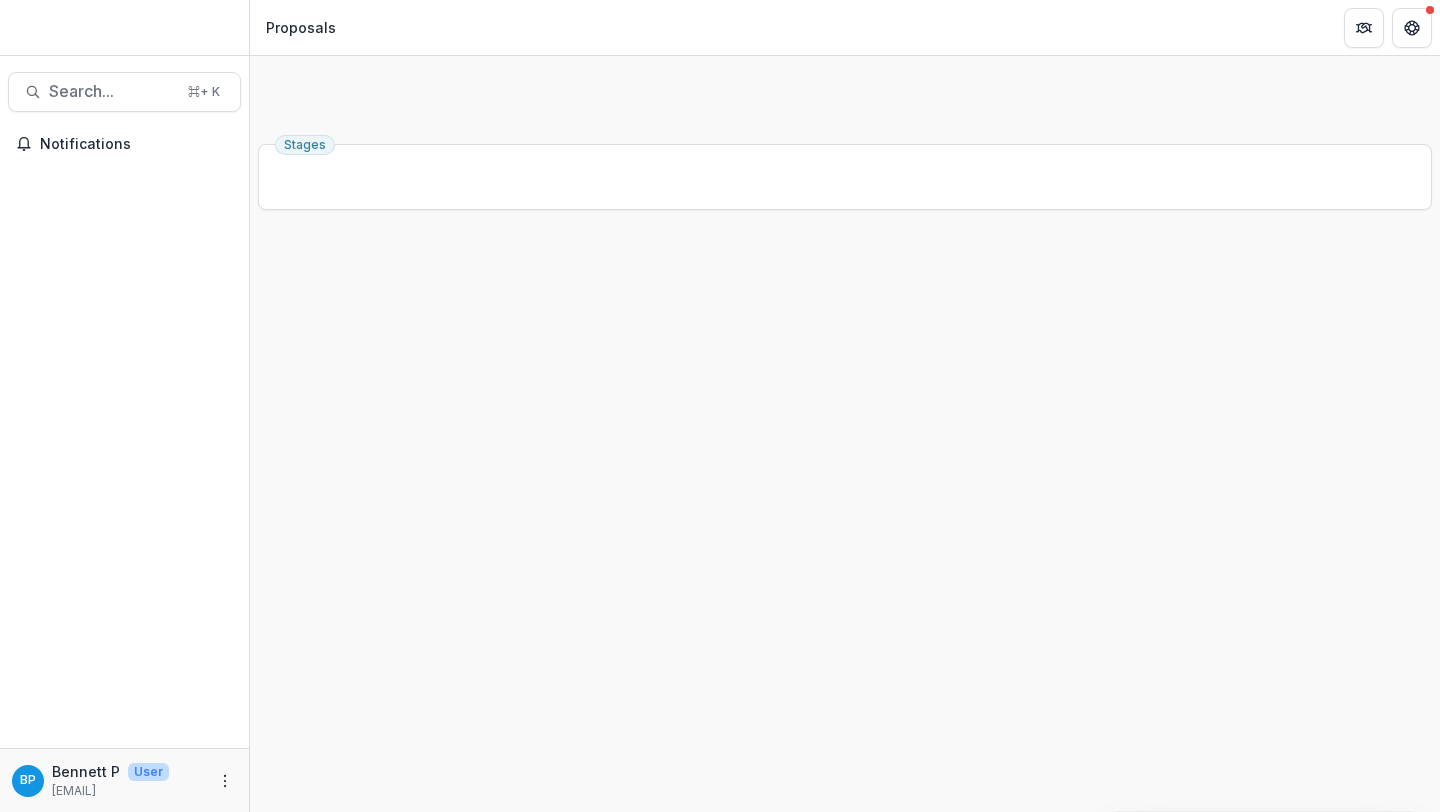 scroll, scrollTop: 0, scrollLeft: 0, axis: both 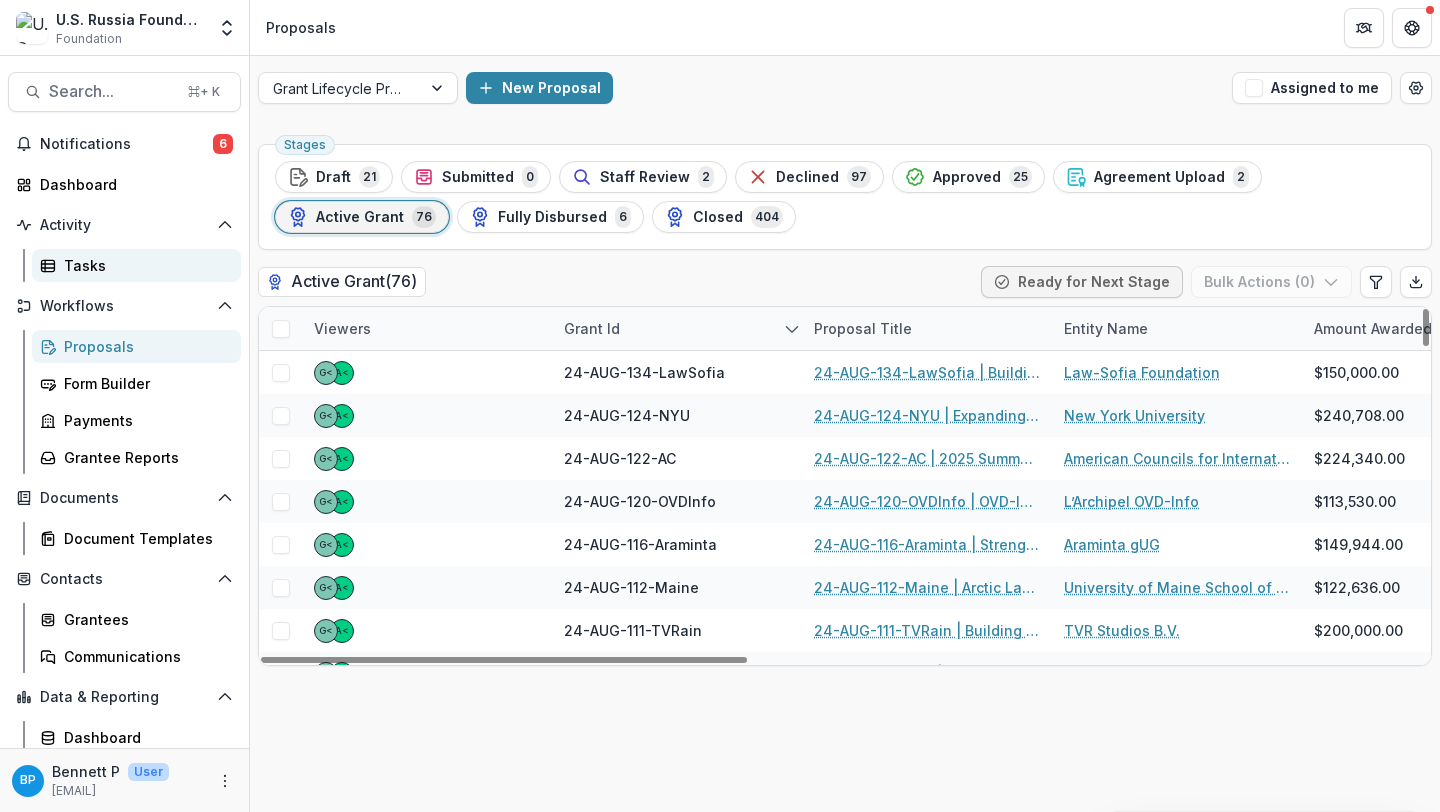 click on "Tasks" at bounding box center [144, 265] 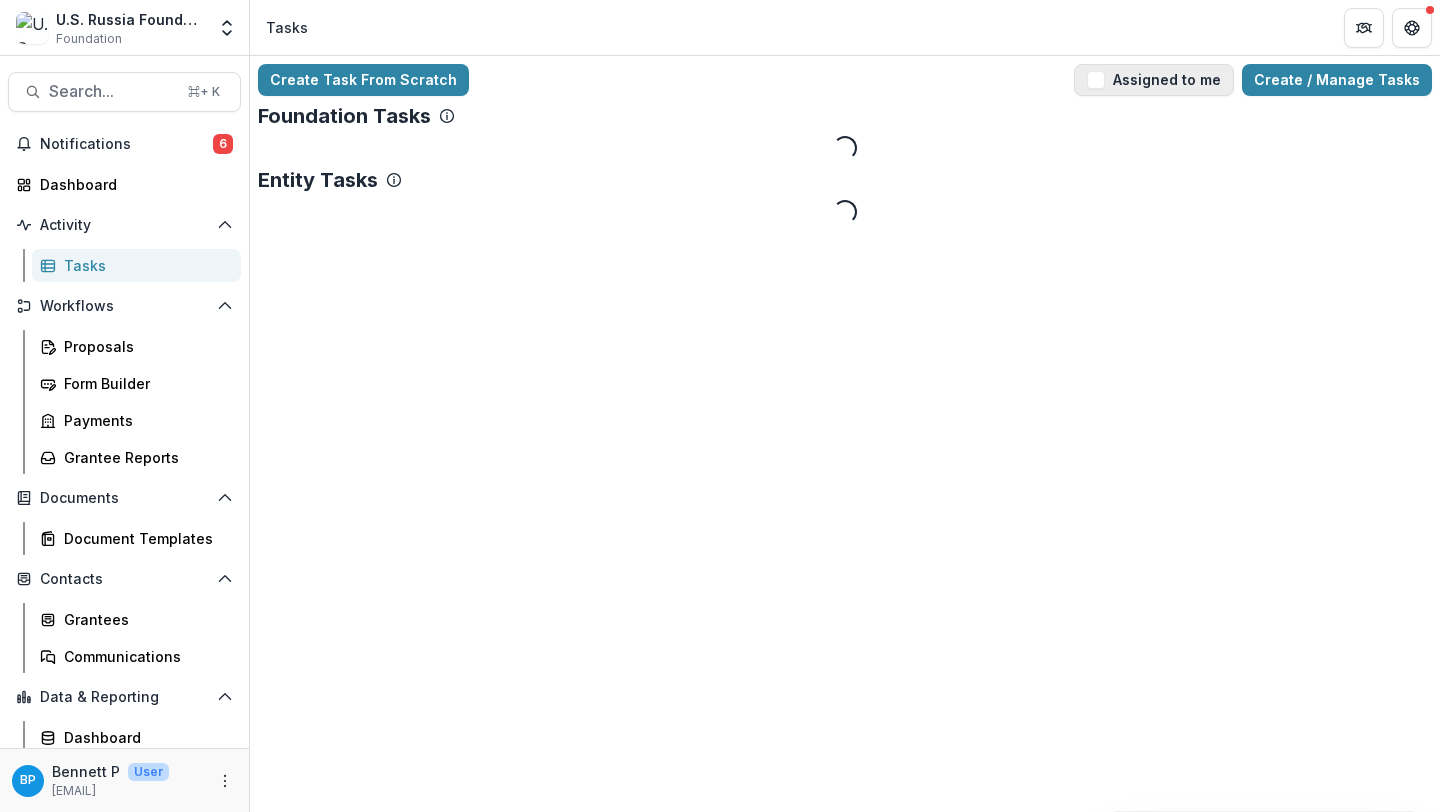 click on "Assigned to me" at bounding box center [1154, 80] 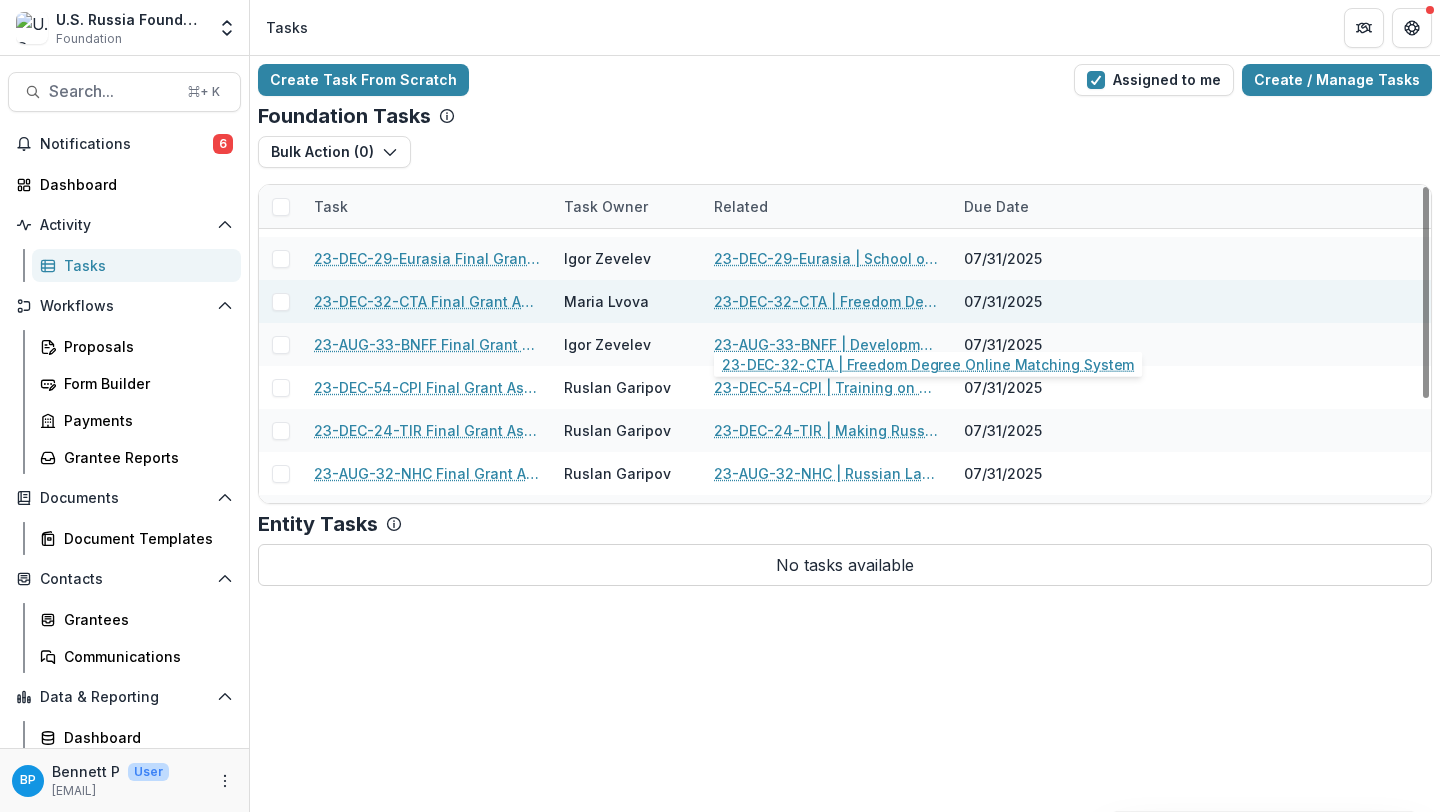 scroll, scrollTop: 156, scrollLeft: 0, axis: vertical 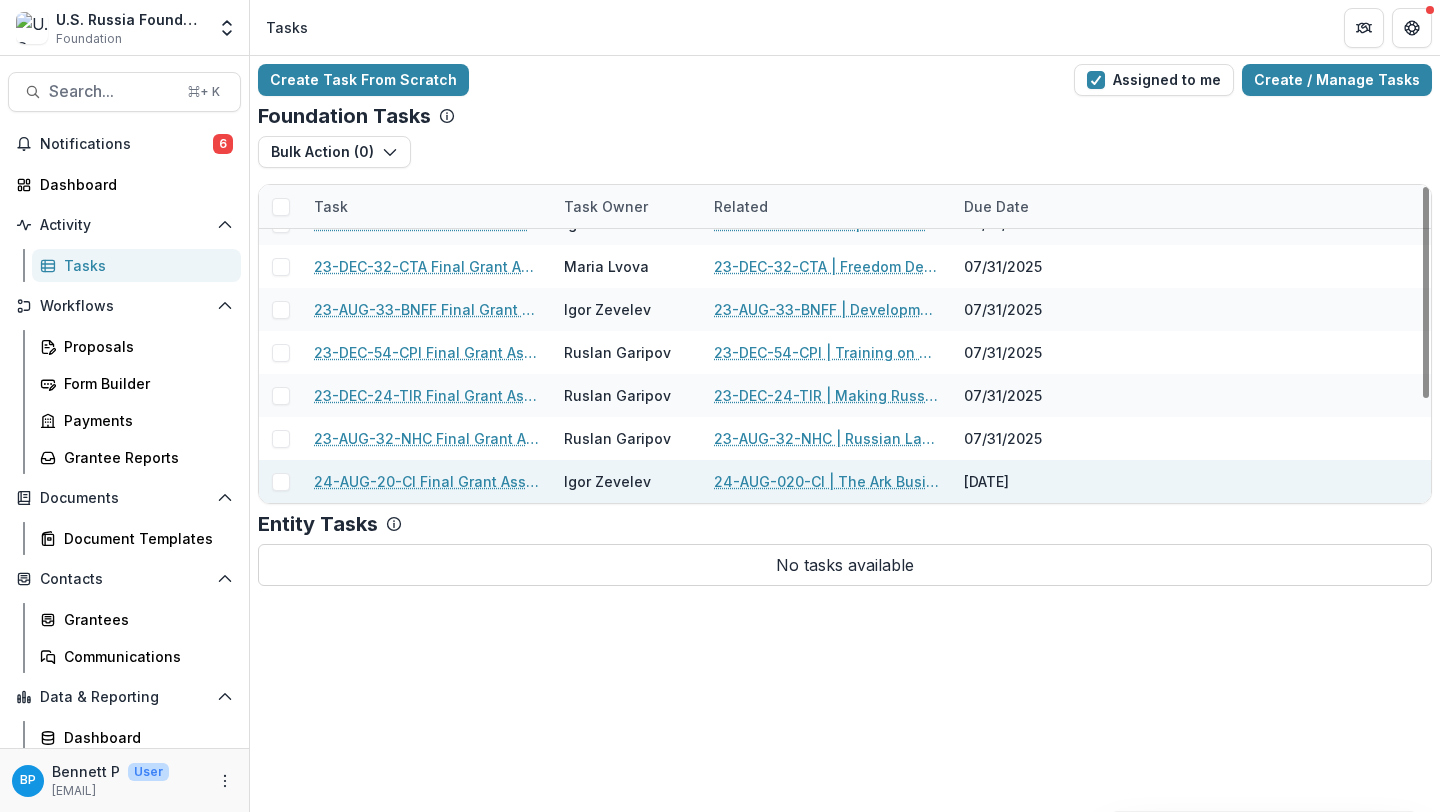drag, startPoint x: 1102, startPoint y: 486, endPoint x: 1082, endPoint y: 481, distance: 20.615528 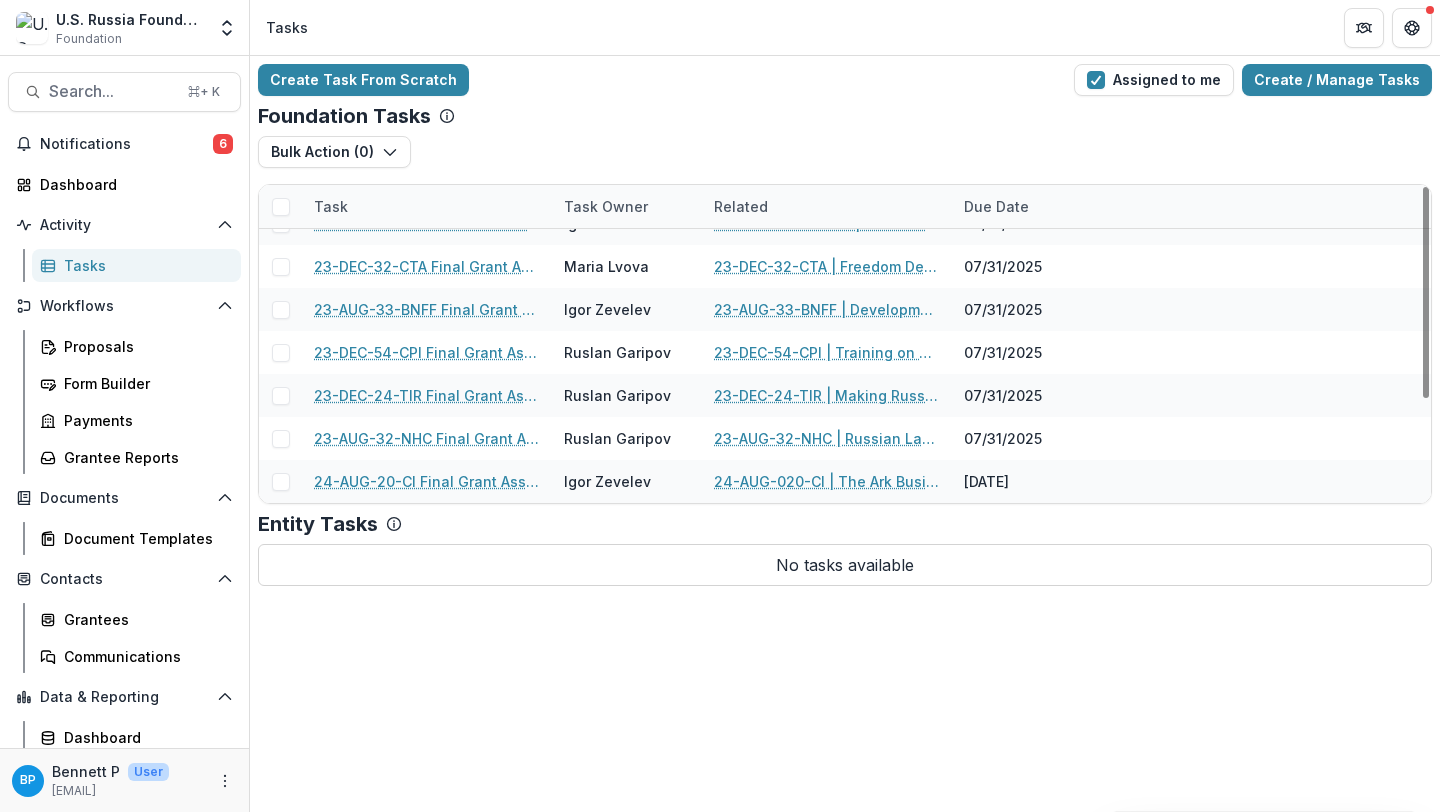 click on "Create Task From Scratch Assigned to me Create / Manage Tasks Foundation Tasks Bulk Action ( 0 ) Reporting Schedule Tasks Task Task Owner Related Due Date 22-MAY-03-YALE Interim Assessment #7 Maria Lvova 22-MAY-03-YALE | Fostering the Next Generation of Russia-focused Professionals 07/25/2025 23-AUG-12-CoLab-M Final Grant Assessment  Ruslan Garipov 23-AUG-12-CoLab | Russians Outside of Russia: Resourcing Human Rights in Russia through Networks of Solidarity 07/25/2025 23-APR-46-SG Final Grant Assessment  Maria Lvova 23-APR-46-SG | Interactive Smartphone Novel on Propaganda and Media Literacy for the Russian-Speaking GenZ 07/31/2025 23-DEC-29-Eurasia Final Grant Assessment  Igor Zevelev 23-DEC-29-Eurasia | School of Entrepreneurship and Leadership (SEAL) Initiative 07/31/2025 23-DEC-32-CTA Final Grant Assessment  Maria Lvova 23-DEC-32-CTA | Freedom Degree Online Matching System 07/31/2025 23-AUG-33-BNFF Final Grant Assessment  Igor Zevelev 23-AUG-33-BNFF | Development of the Media Studies Program 07/31/2025" at bounding box center [845, 434] 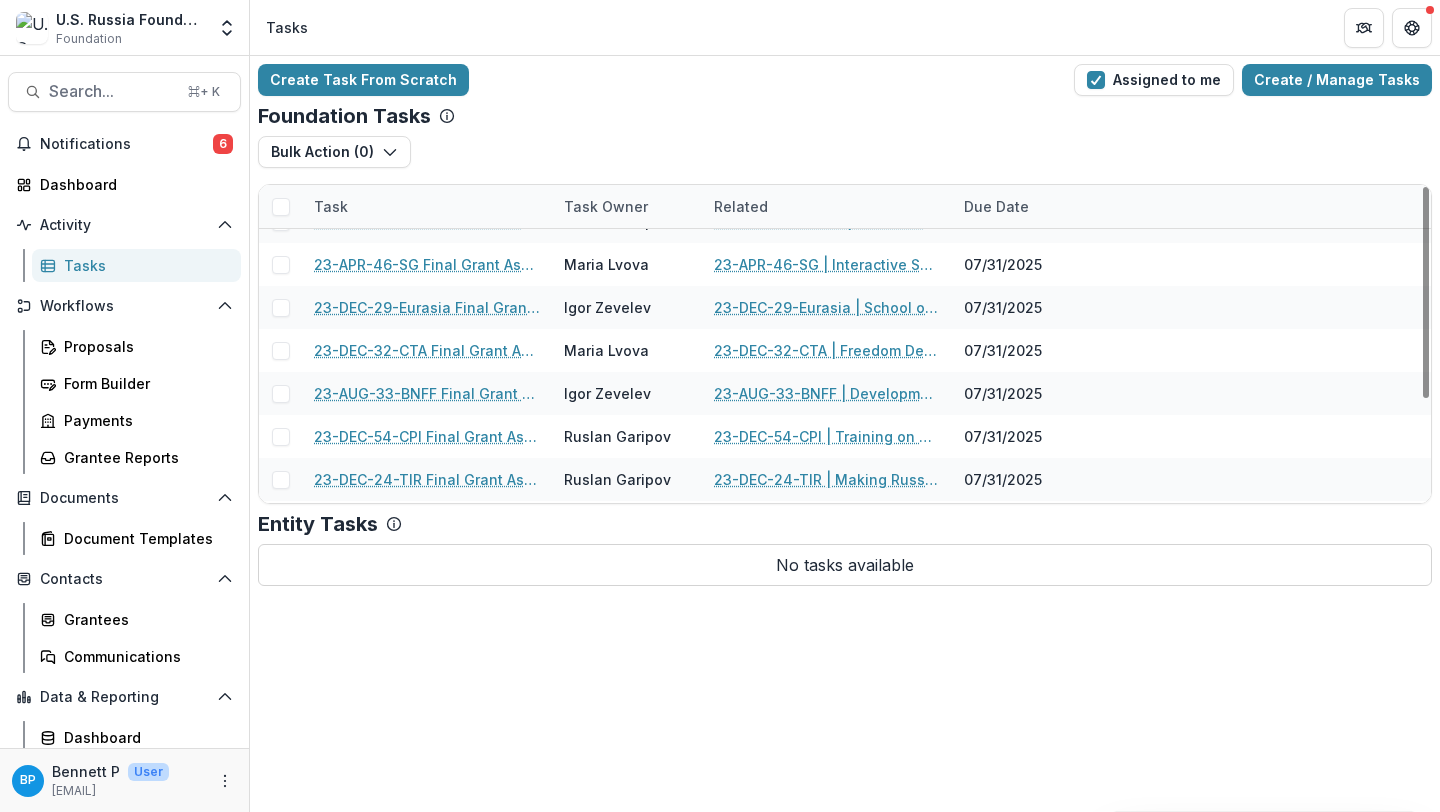 scroll, scrollTop: 0, scrollLeft: 0, axis: both 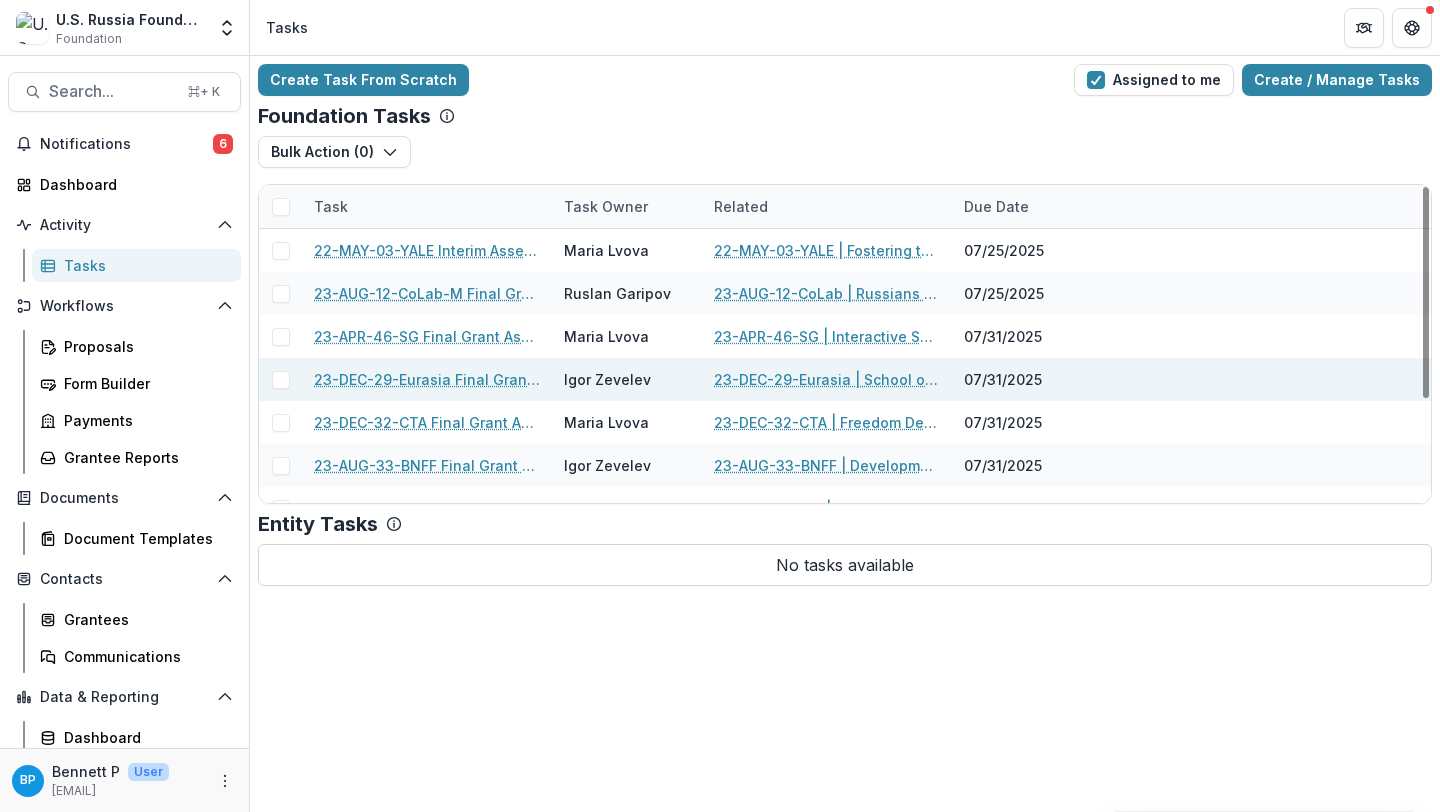 click on "23-DEC-29-Eurasia Final Grant Assessment" at bounding box center (427, 379) 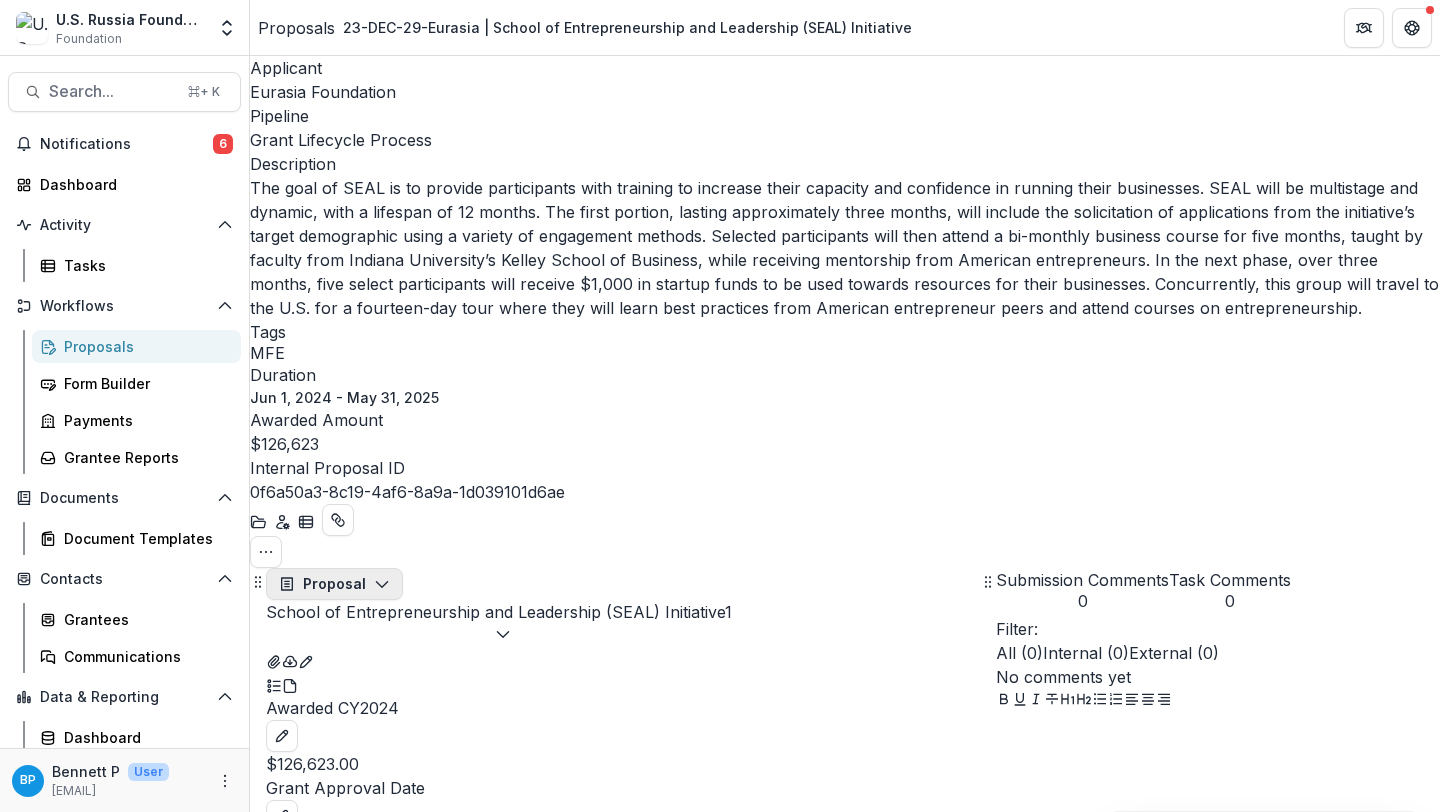 click on "Proposal" at bounding box center (334, 584) 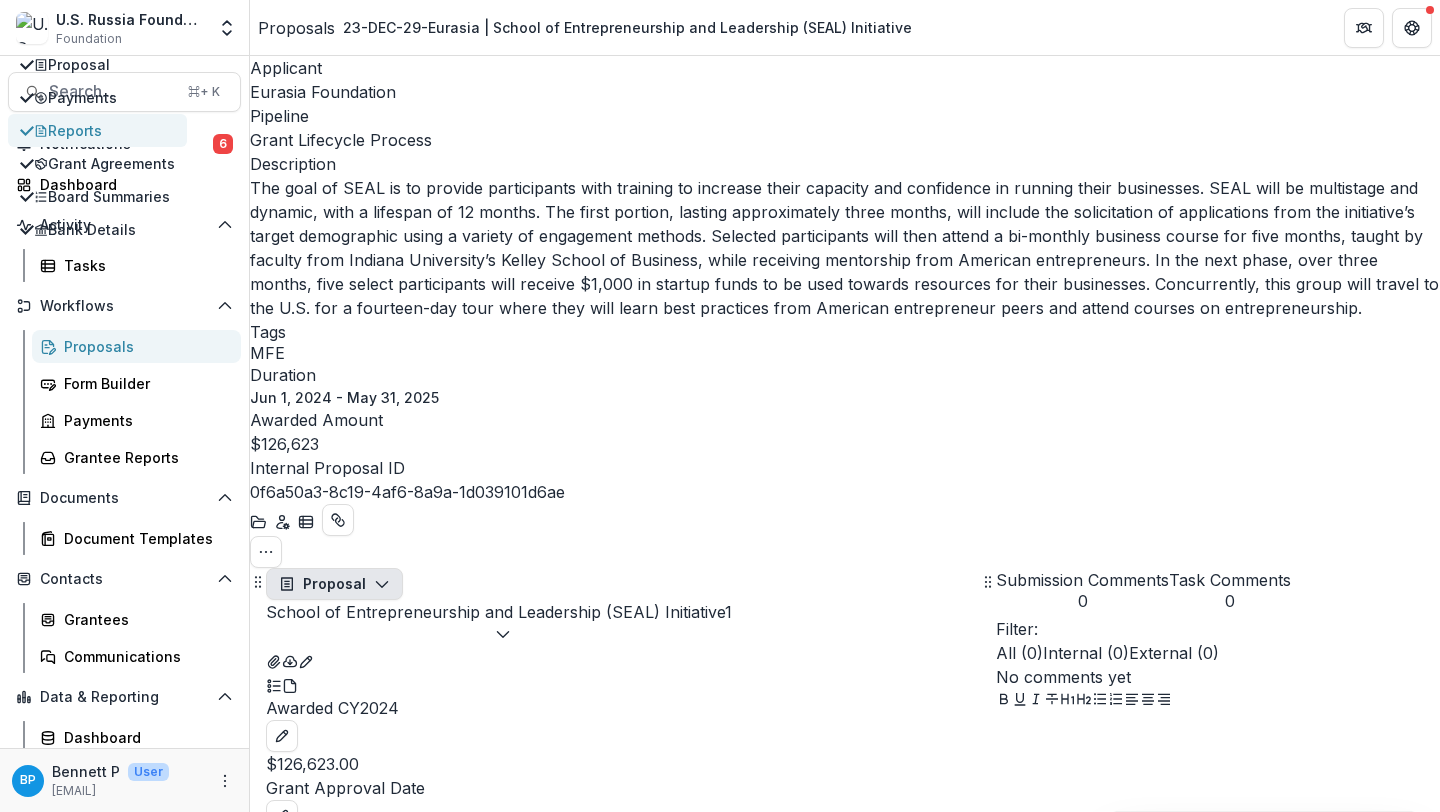click on "Reports" at bounding box center (104, 130) 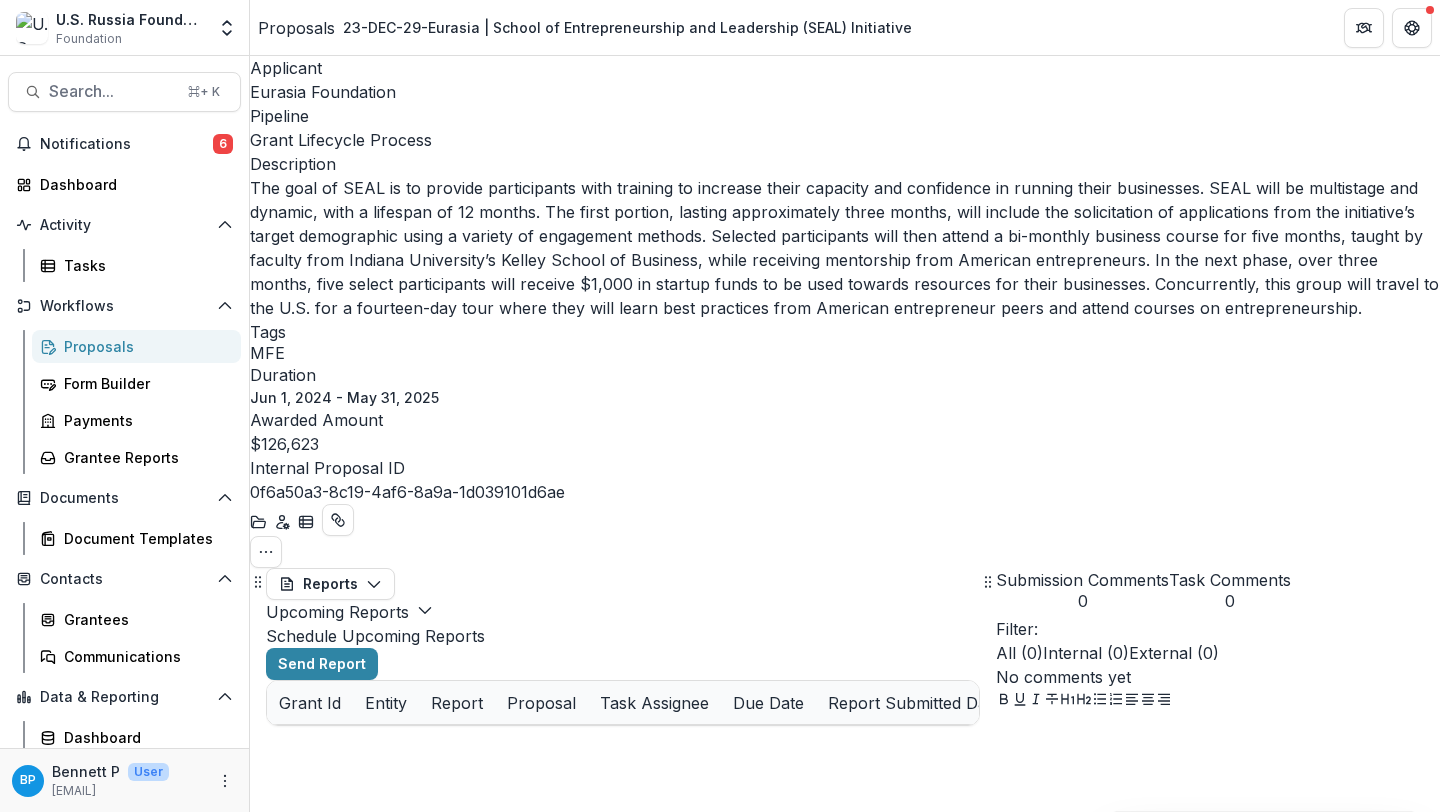 click on "Upcoming Reports" at bounding box center [349, 612] 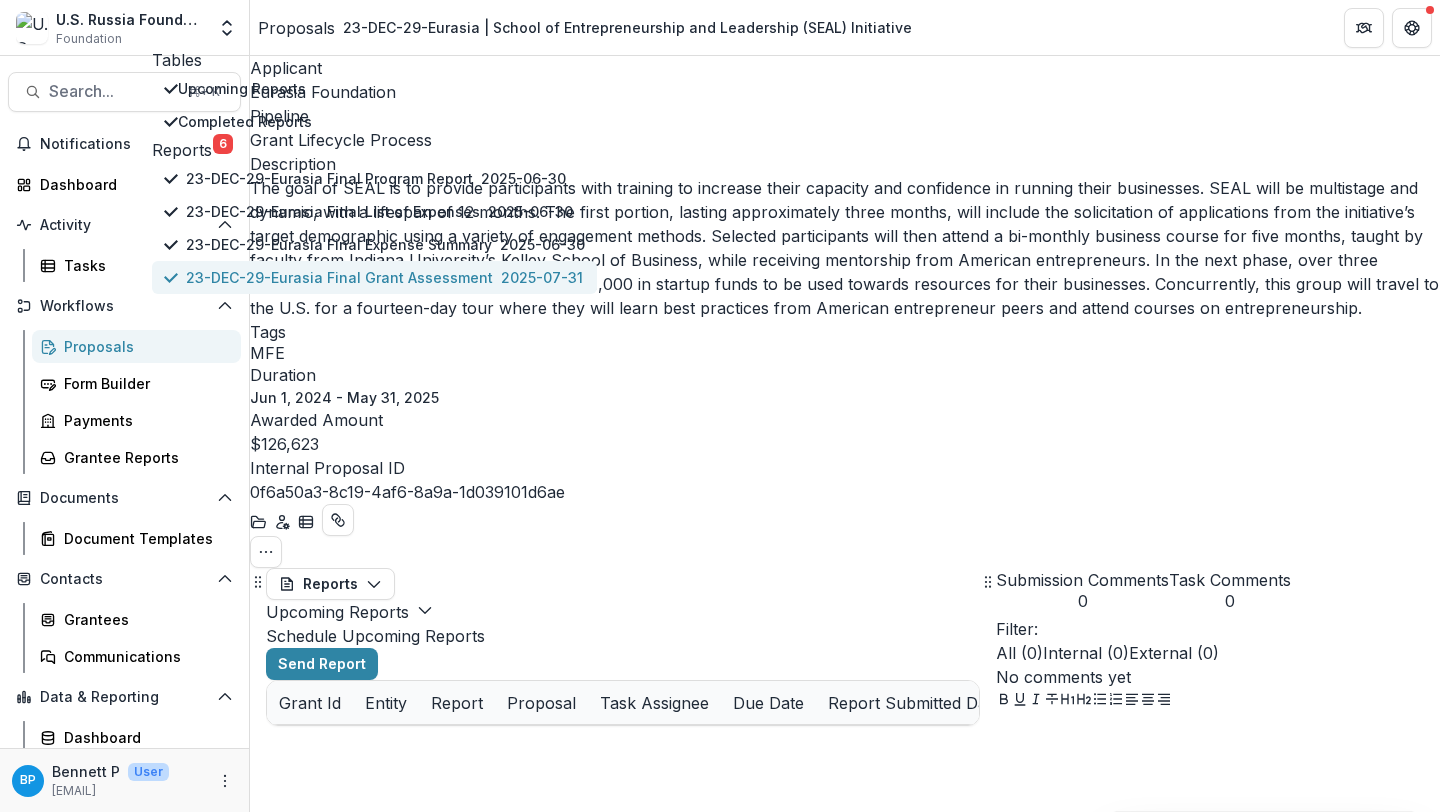 click on "23-DEC-29-Eurasia Final Grant Assessment" at bounding box center (339, 277) 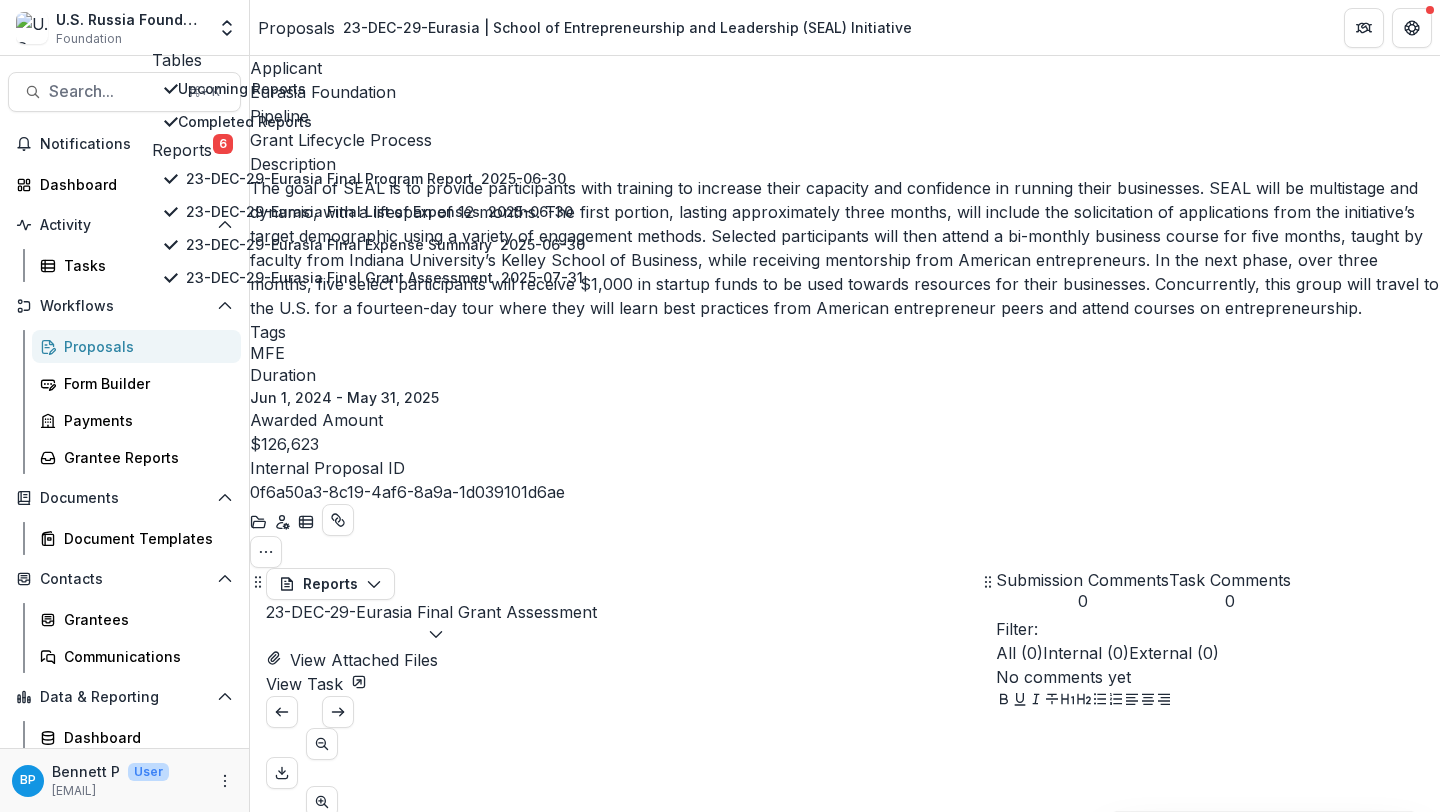 click on "Section 1: Project Achievement and Impact" at bounding box center [491, 1196] 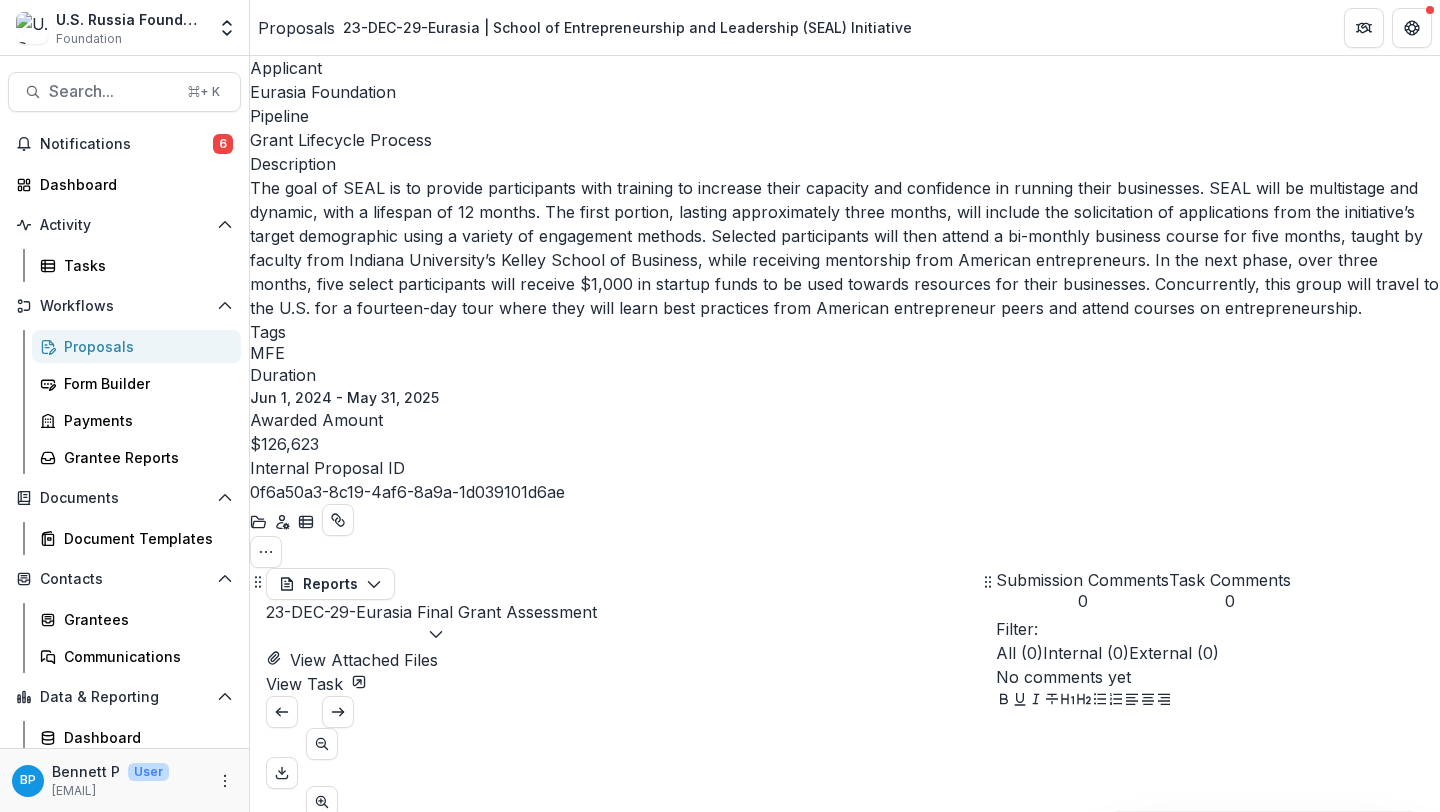 scroll, scrollTop: 124, scrollLeft: 0, axis: vertical 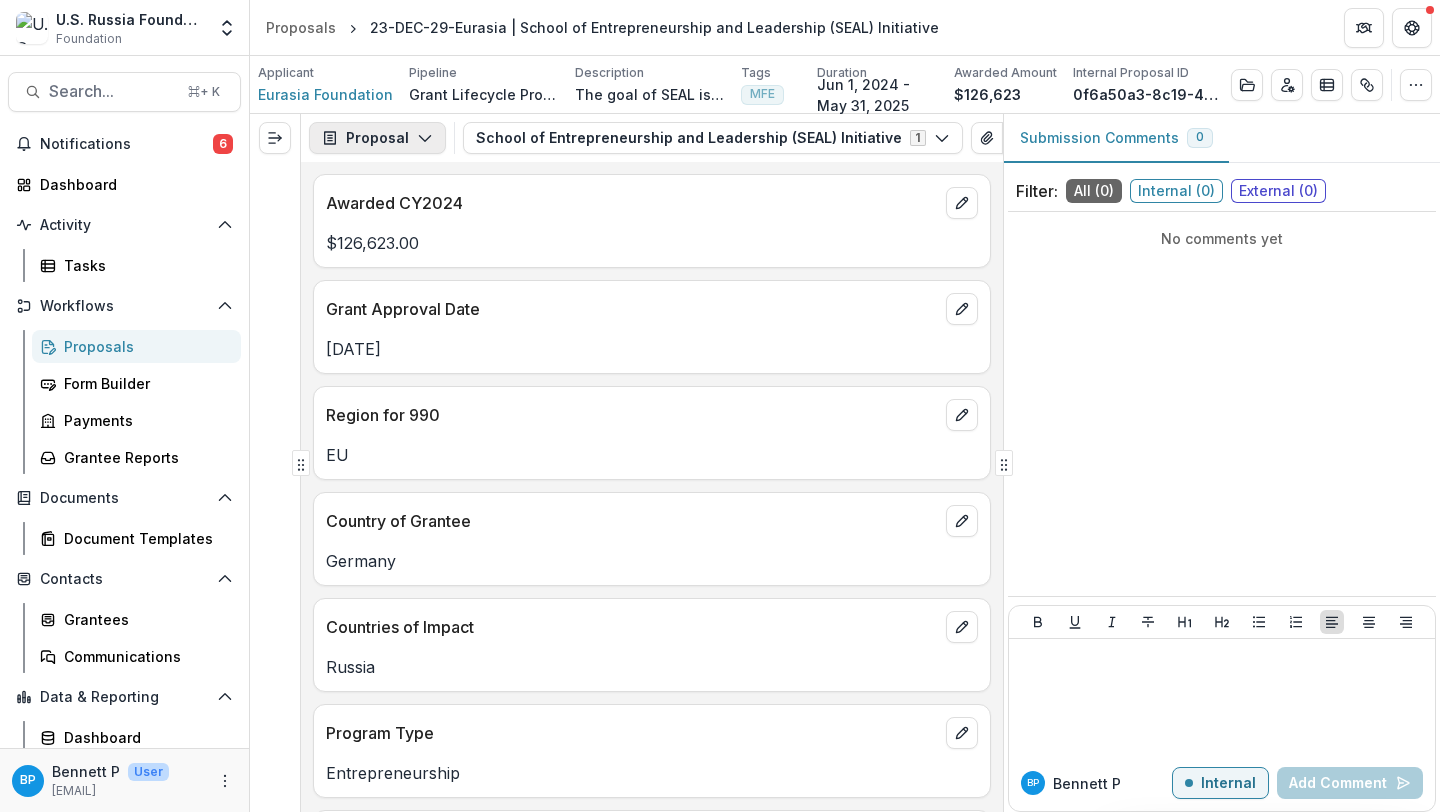 click 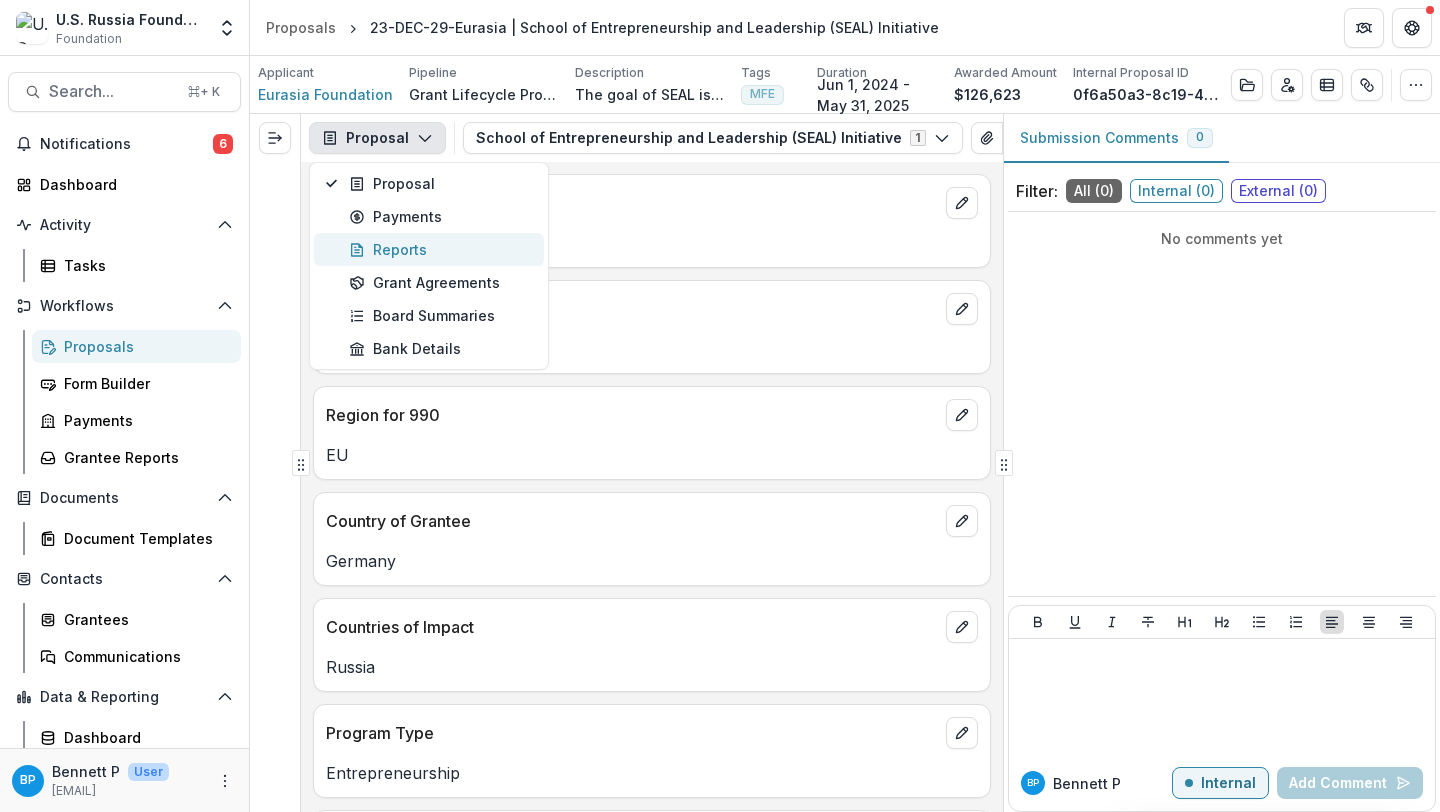 click on "Reports" at bounding box center (440, 249) 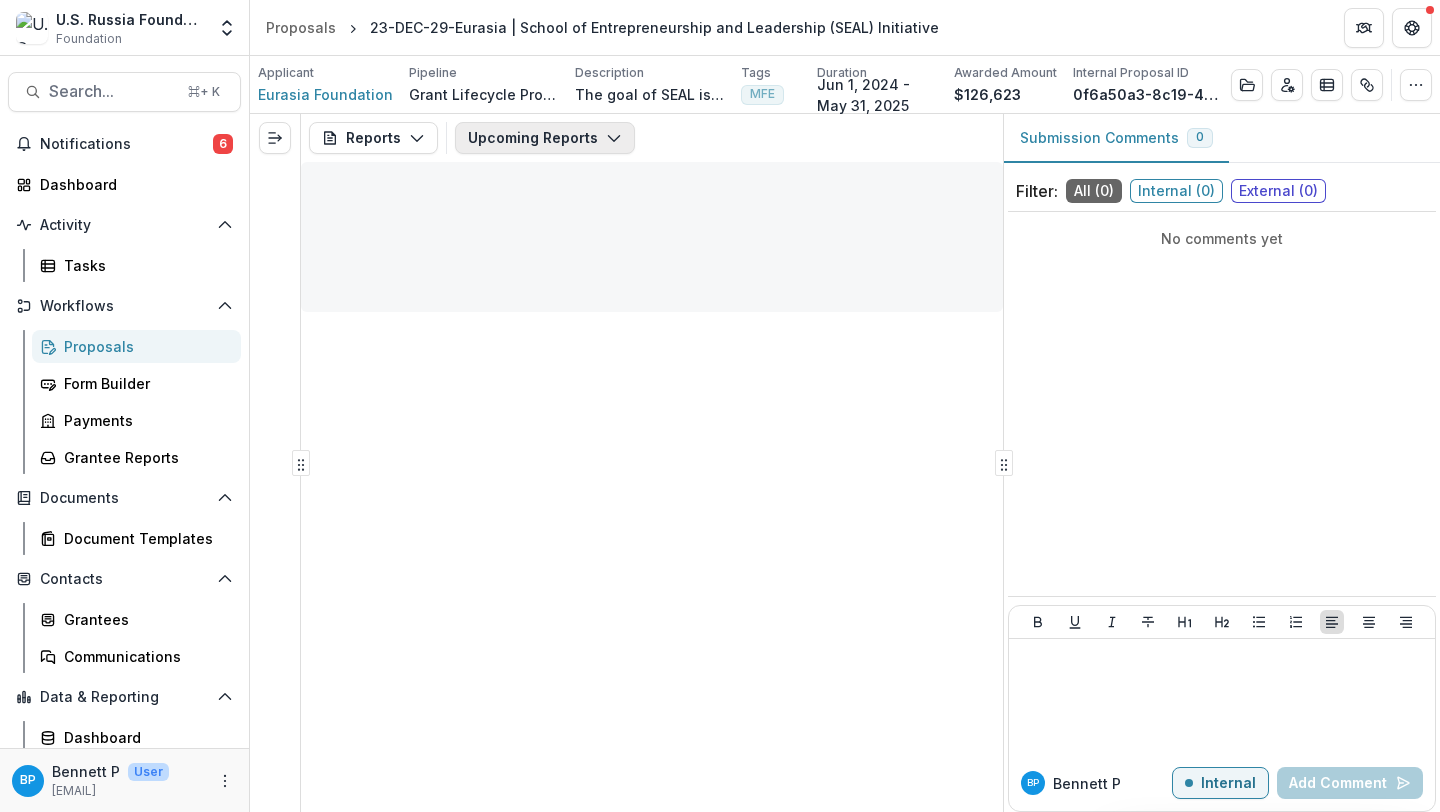 click on "Upcoming Reports" at bounding box center [545, 138] 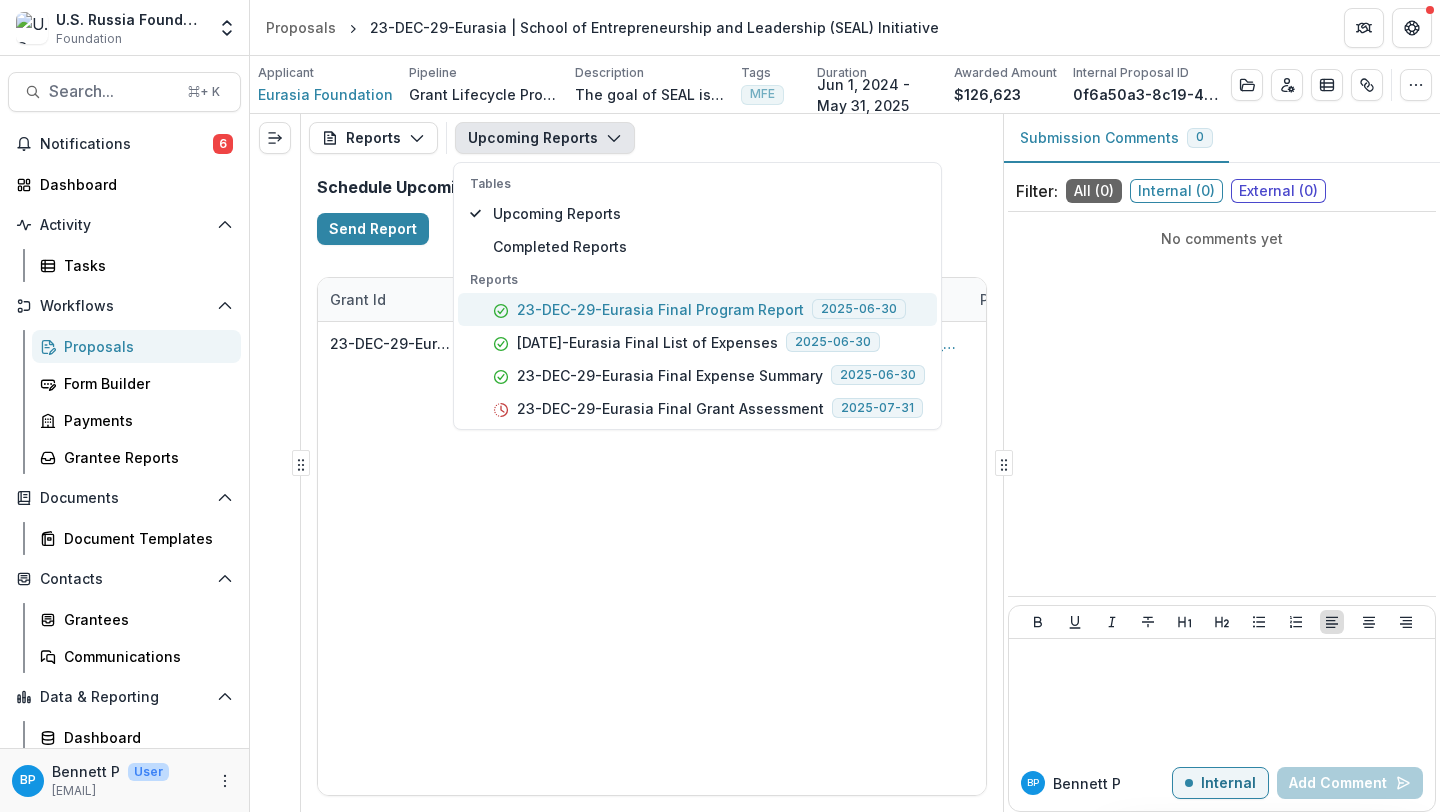 click on "23-DEC-29-Eurasia Final Program Report" at bounding box center [660, 309] 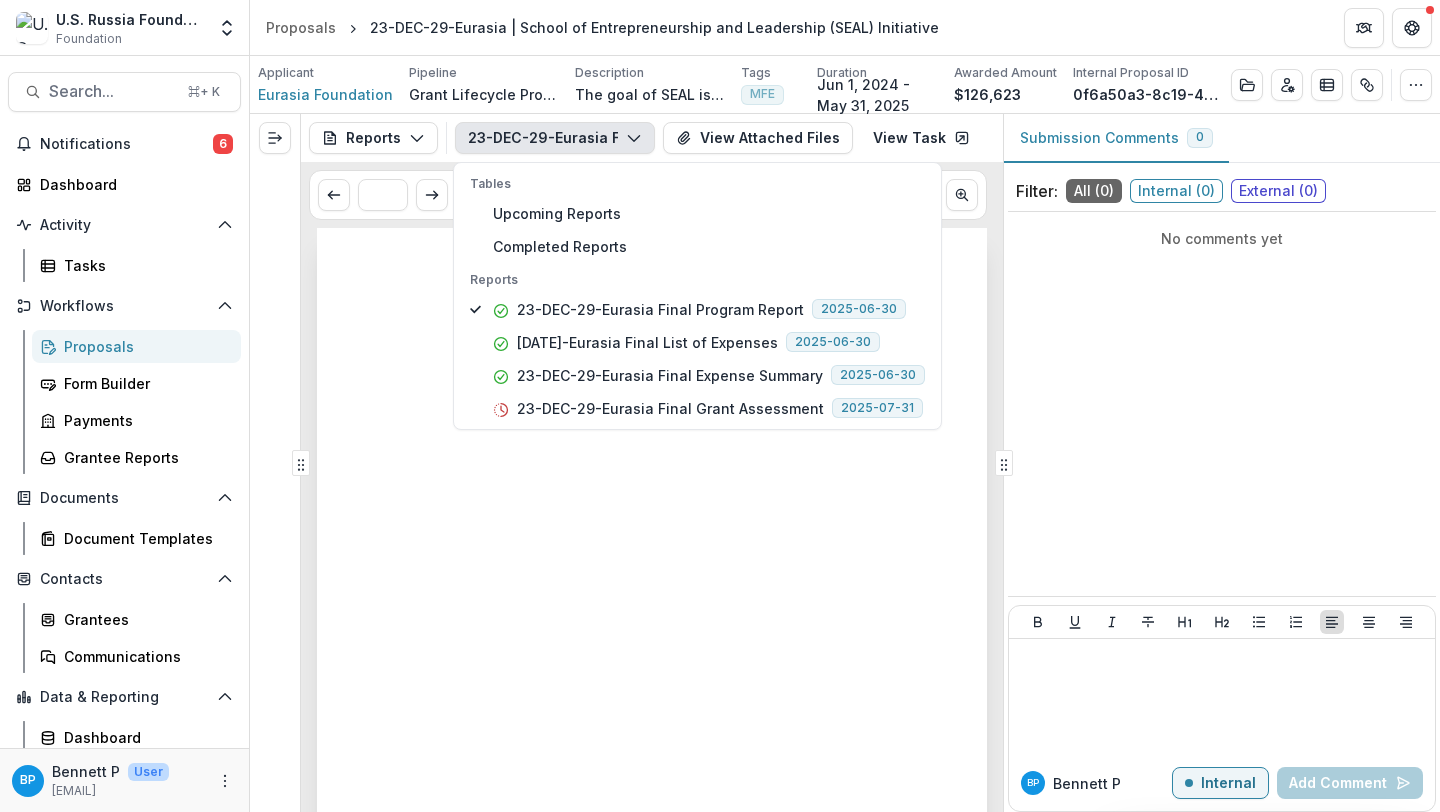 click at bounding box center [652, 702] 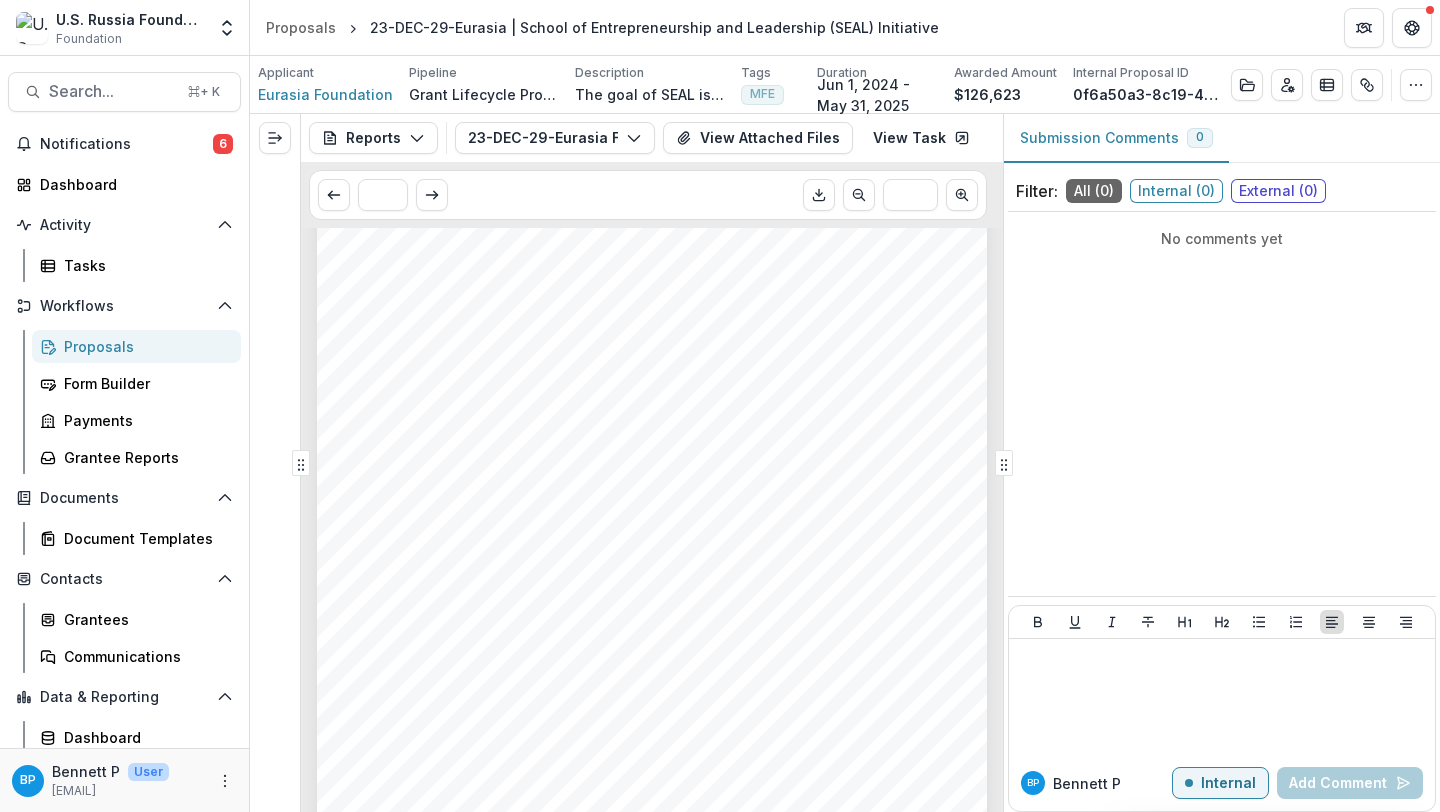 scroll, scrollTop: 189, scrollLeft: 0, axis: vertical 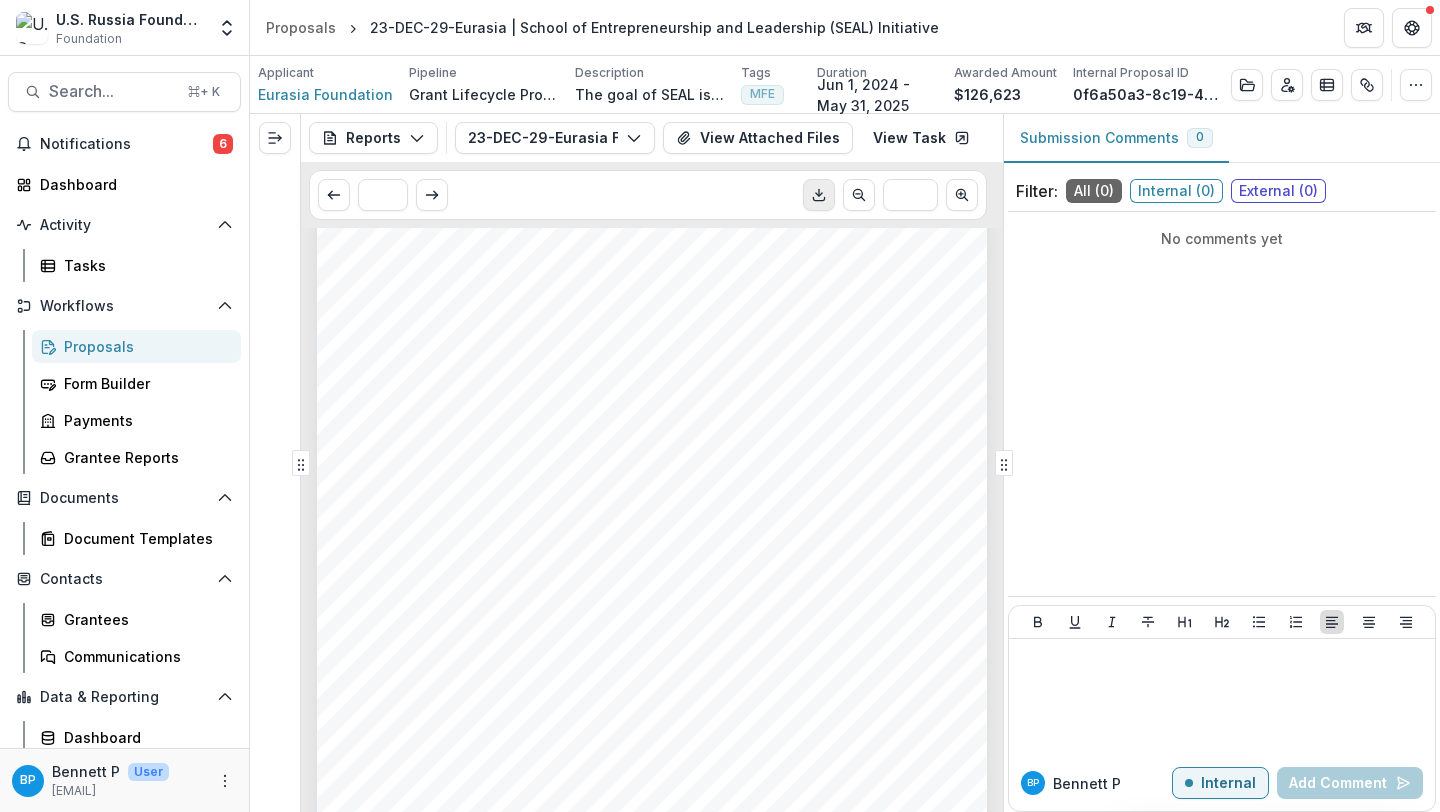 click at bounding box center [819, 195] 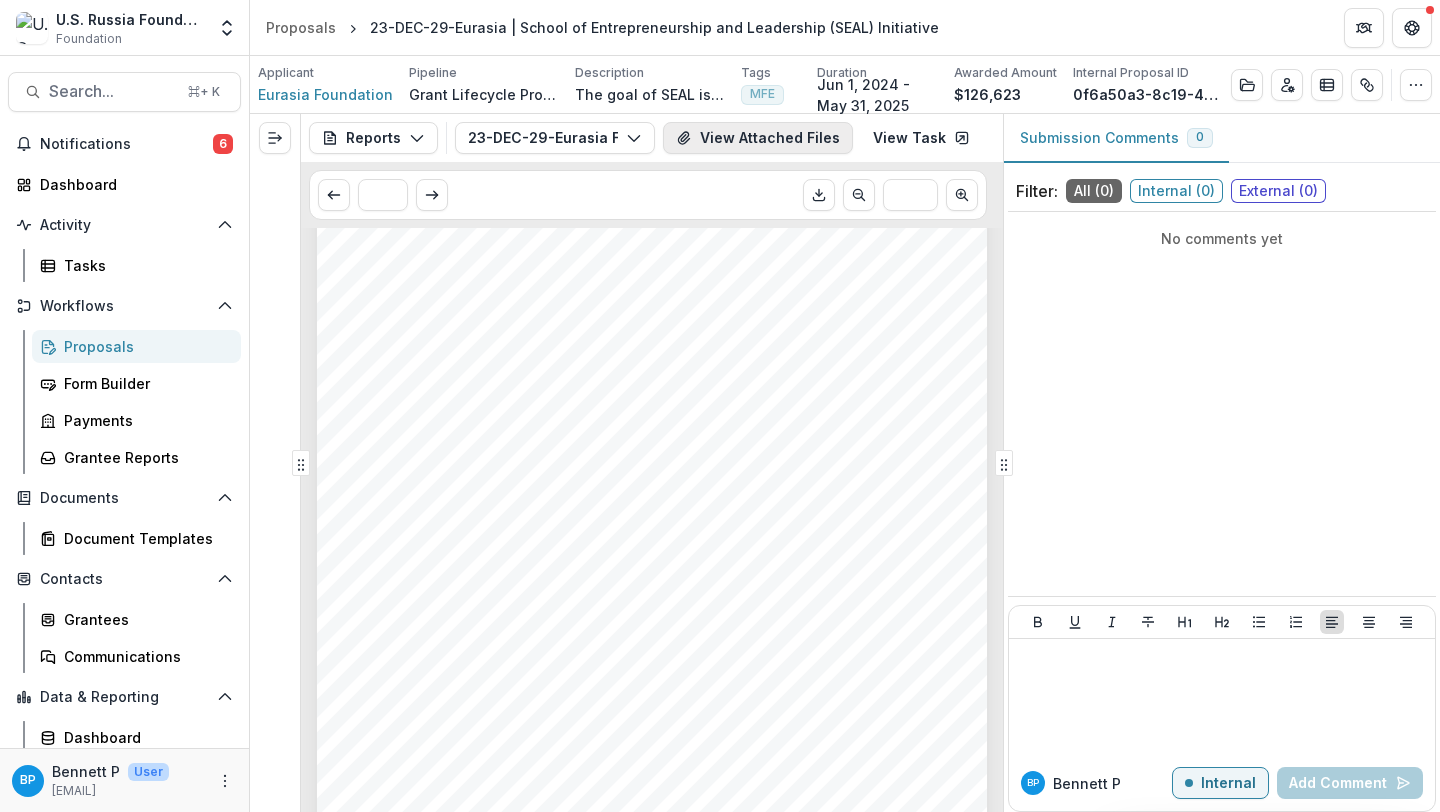 click on "View Attached Files" at bounding box center (758, 138) 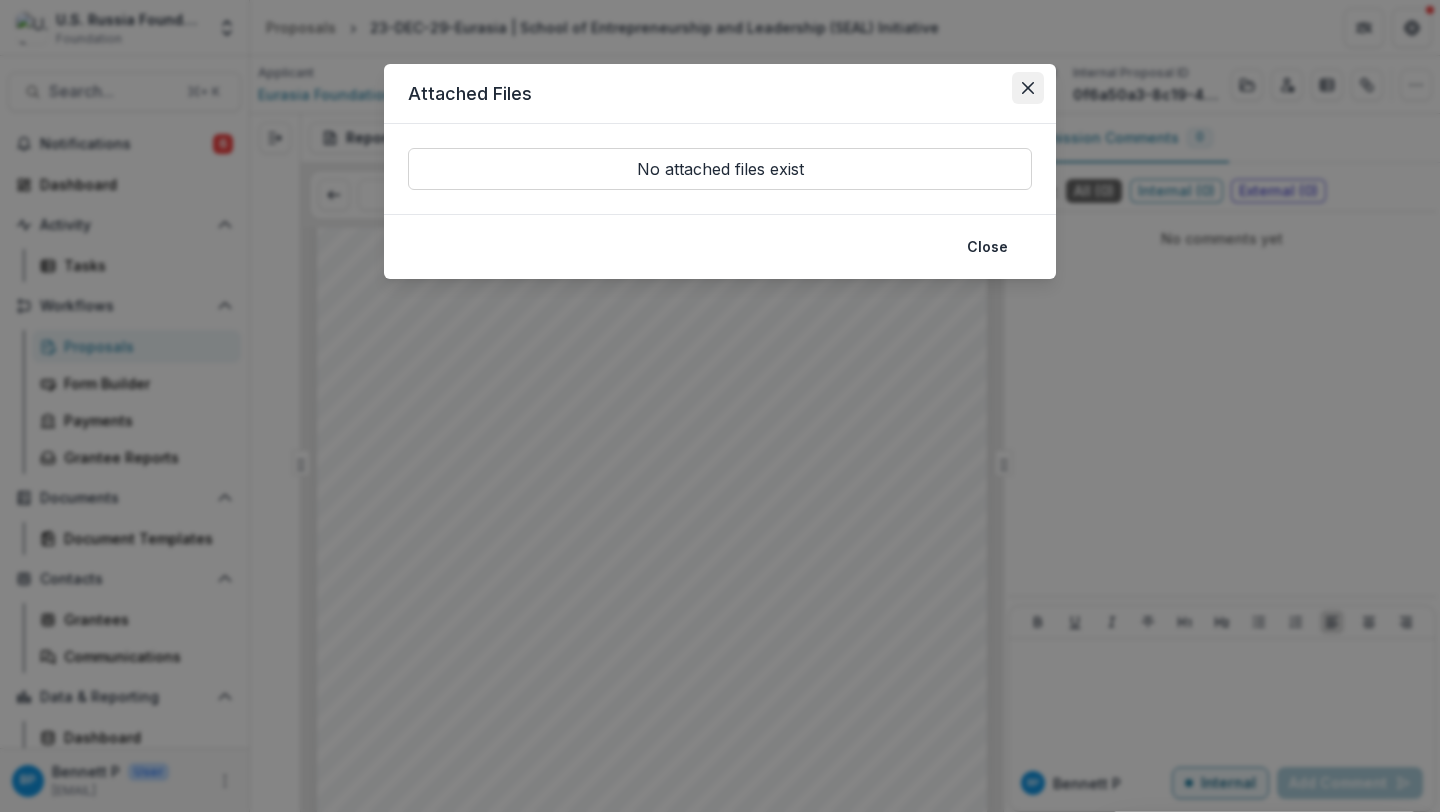 click at bounding box center [1028, 88] 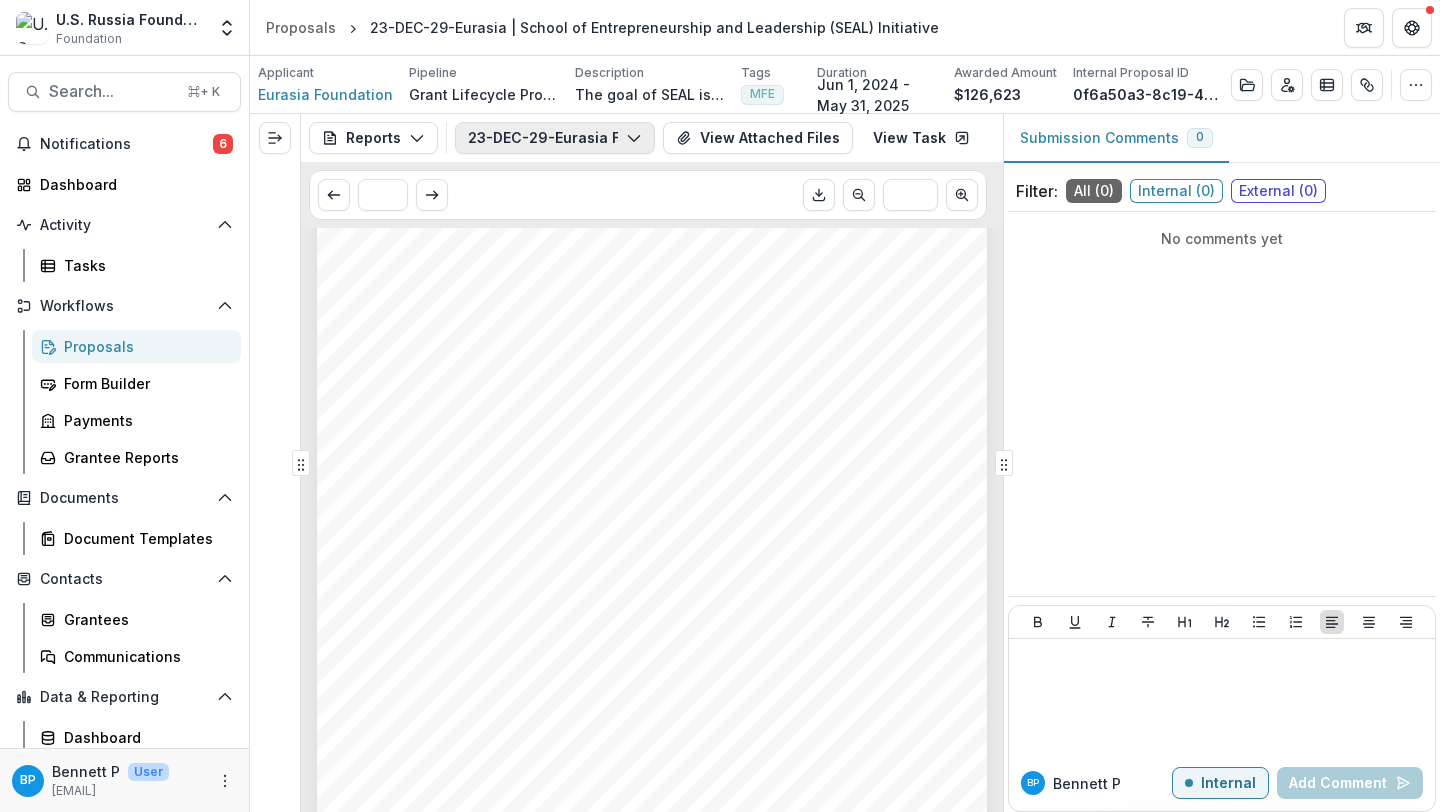 click on "23-DEC-29-Eurasia Final Program Report" at bounding box center [555, 138] 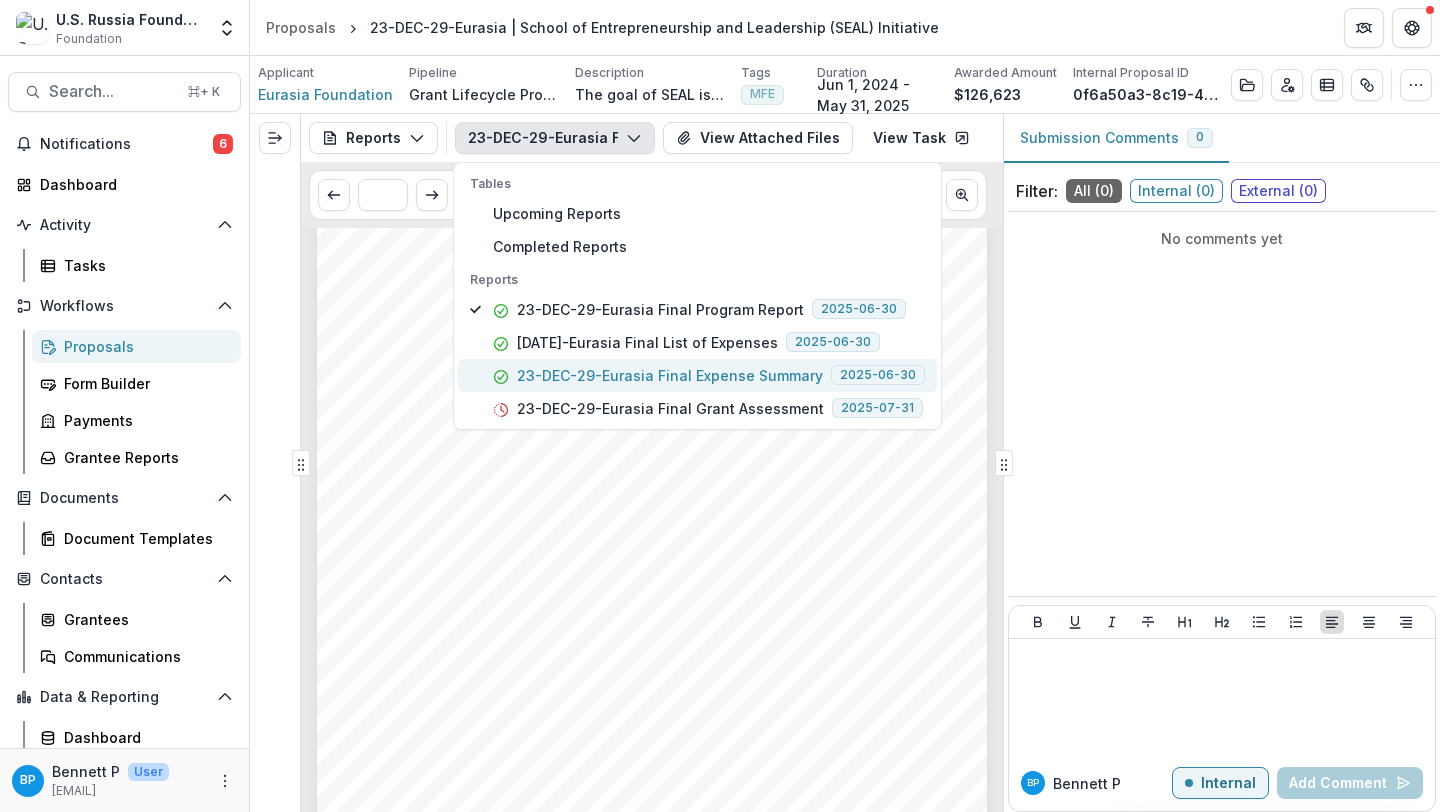 click on "23-DEC-29-Eurasia Final Expense Summary" at bounding box center (670, 375) 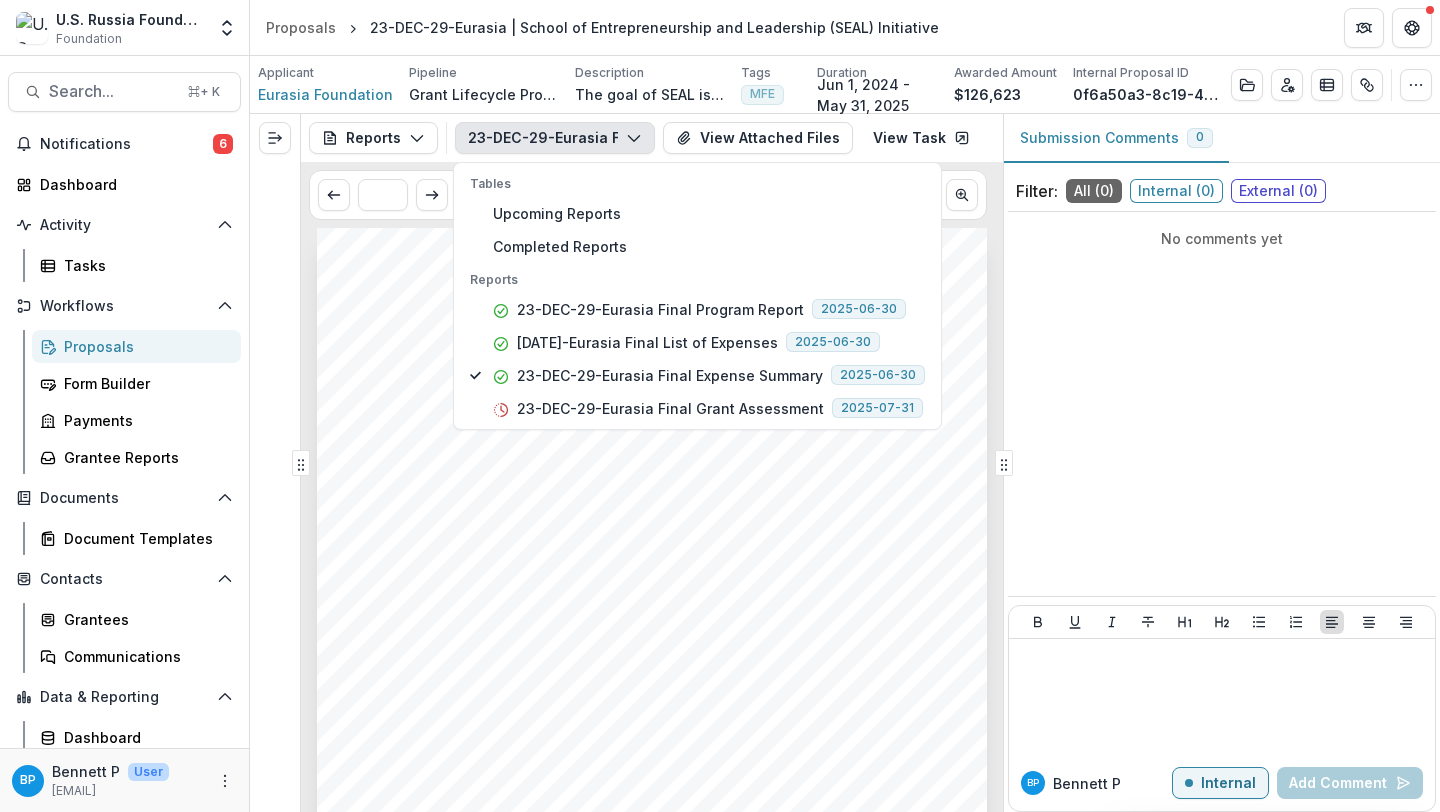click on "Submission Responses Financial Report Expense Summary Grant ID [DATE]-Eurasia What is the expense period for this report? [DATE] - [DATE] Report number Upload your organization's completed expense summary here. See attached files CERTIFICATION The undersigned hereby certifies that the financial form has been prepared from the books and records of the recipients in accordance with the terms and conditions of the agreement. To the best of our knowledge and belief, the information provided is correct and accurate and the work reflected by the costs above has been performed, consistent with the requirements of the agreement. Appropriate refund to USRF will be made promptly upon request in the event of disallowance of costs not reimbursed under the terms of the agreement. Full name of the person who has authorized the report [FIRST] [LAST] [LAST] Title of the person who has authorized the report Director of Accounting Date [DATE]" at bounding box center (652, 702) 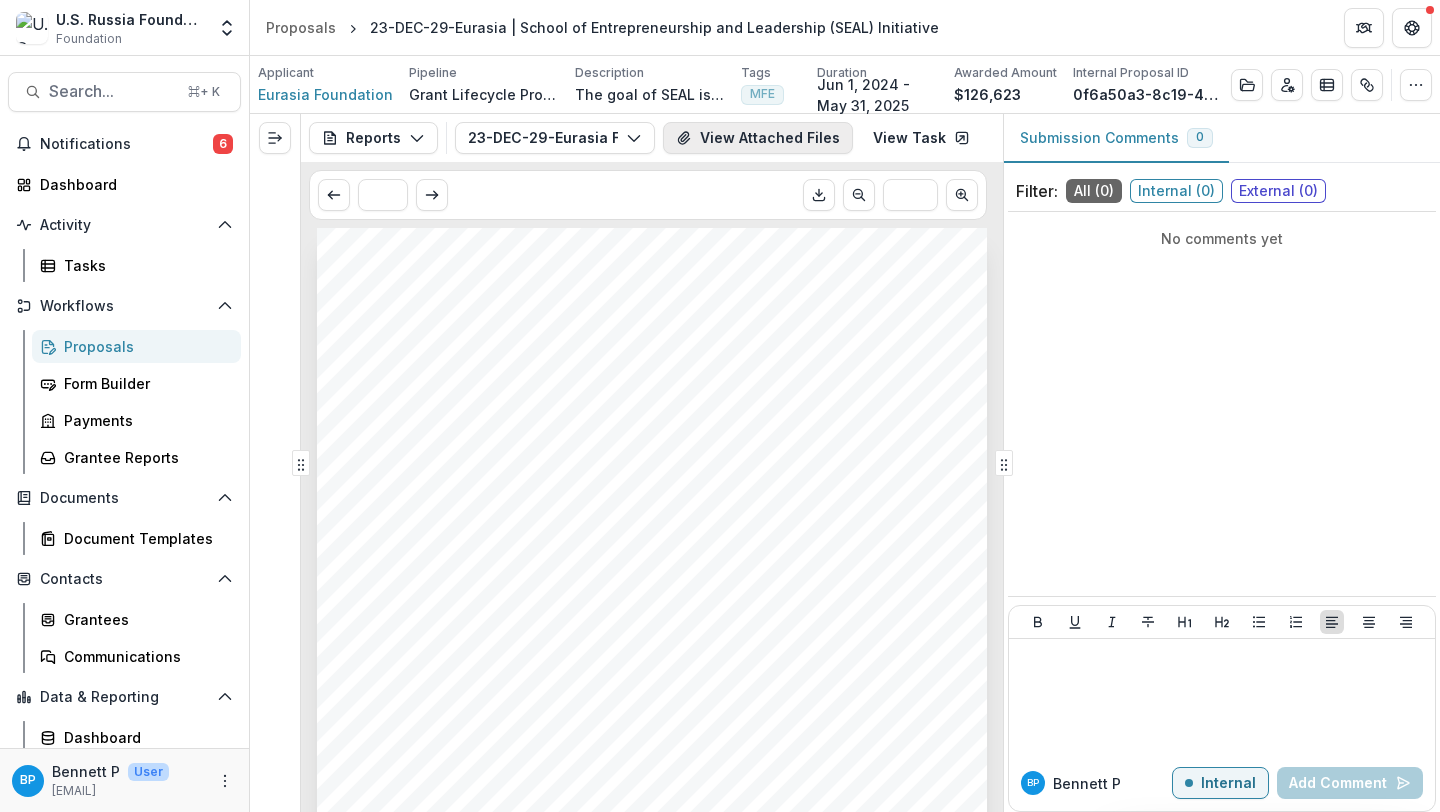 click on "View Attached Files" at bounding box center (758, 138) 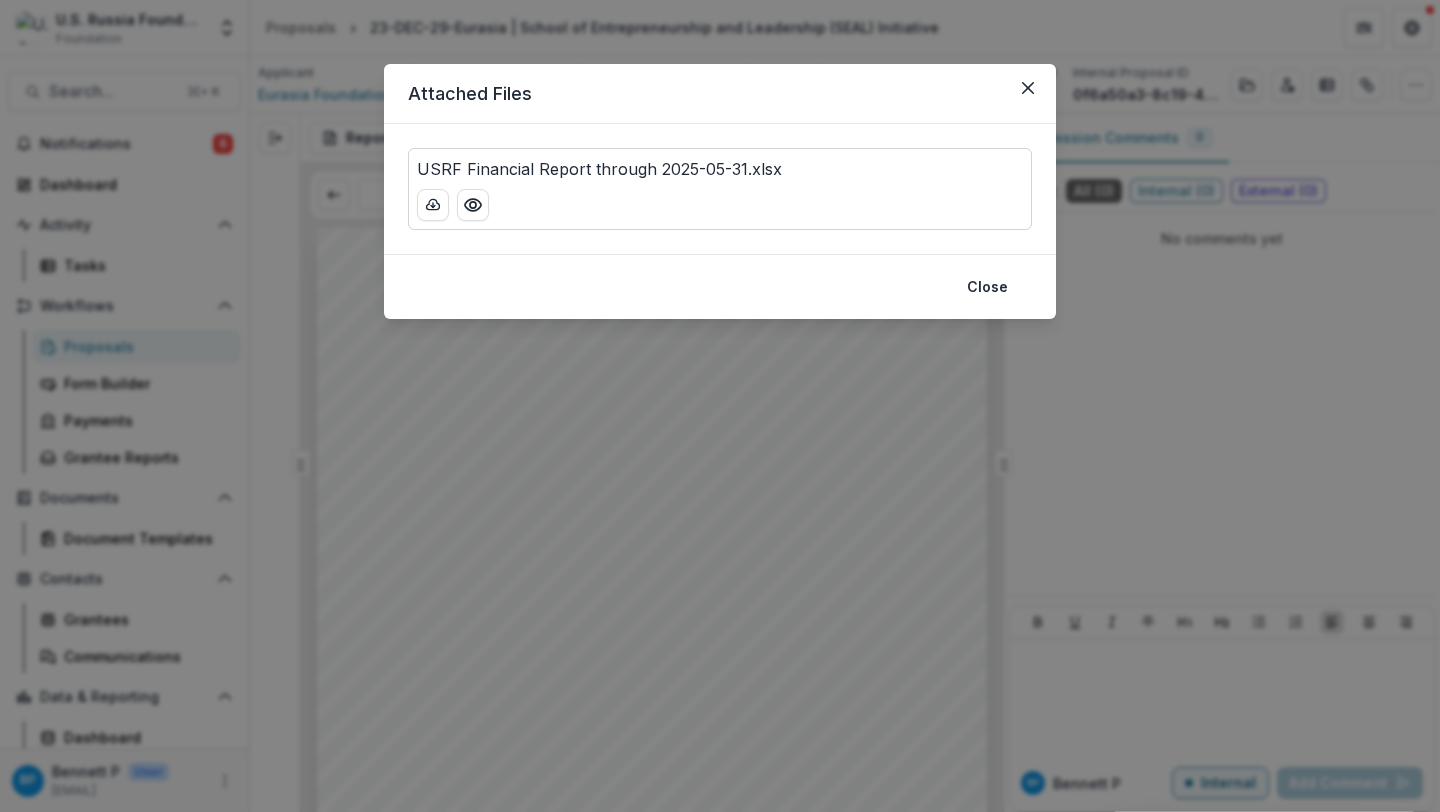 click at bounding box center [453, 205] 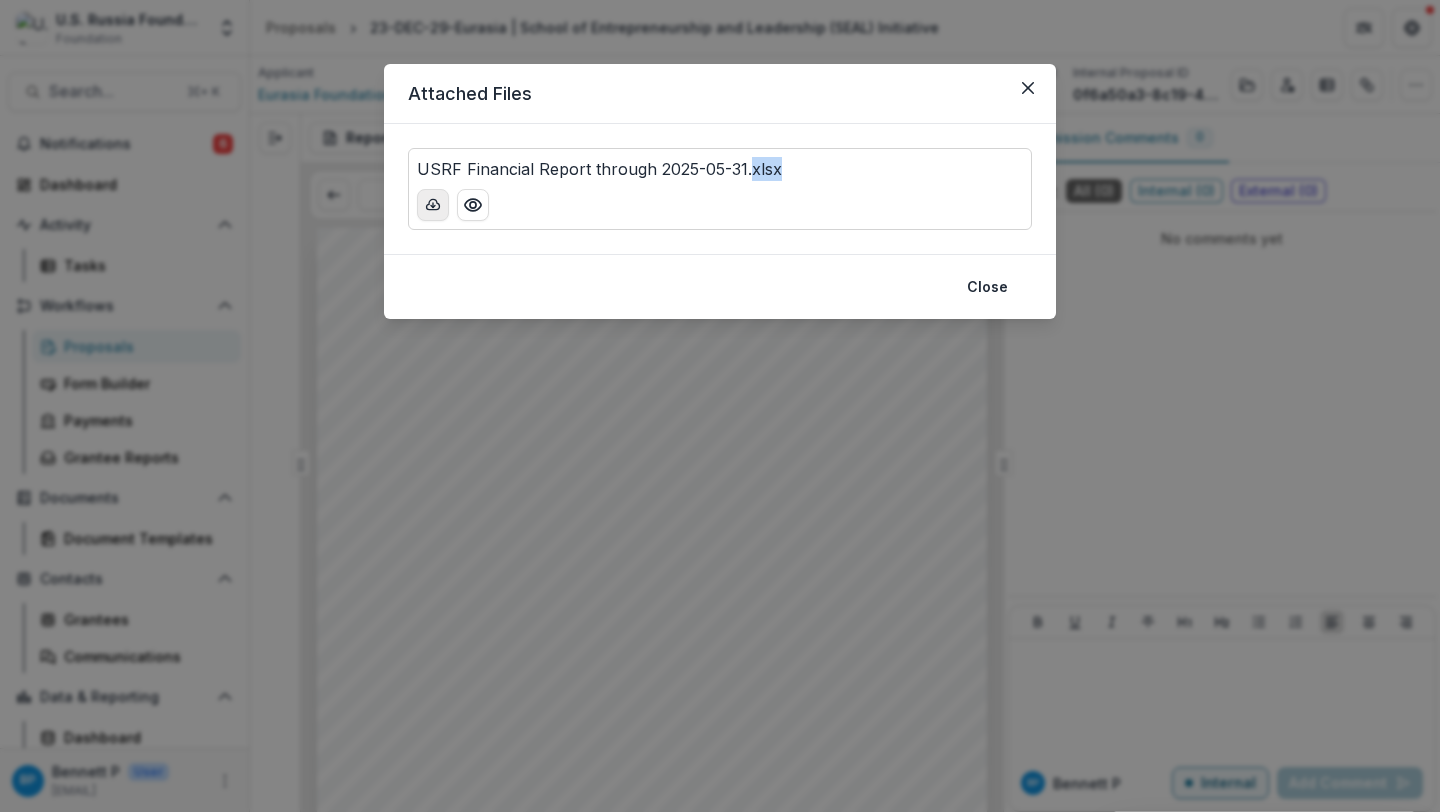 click at bounding box center [453, 205] 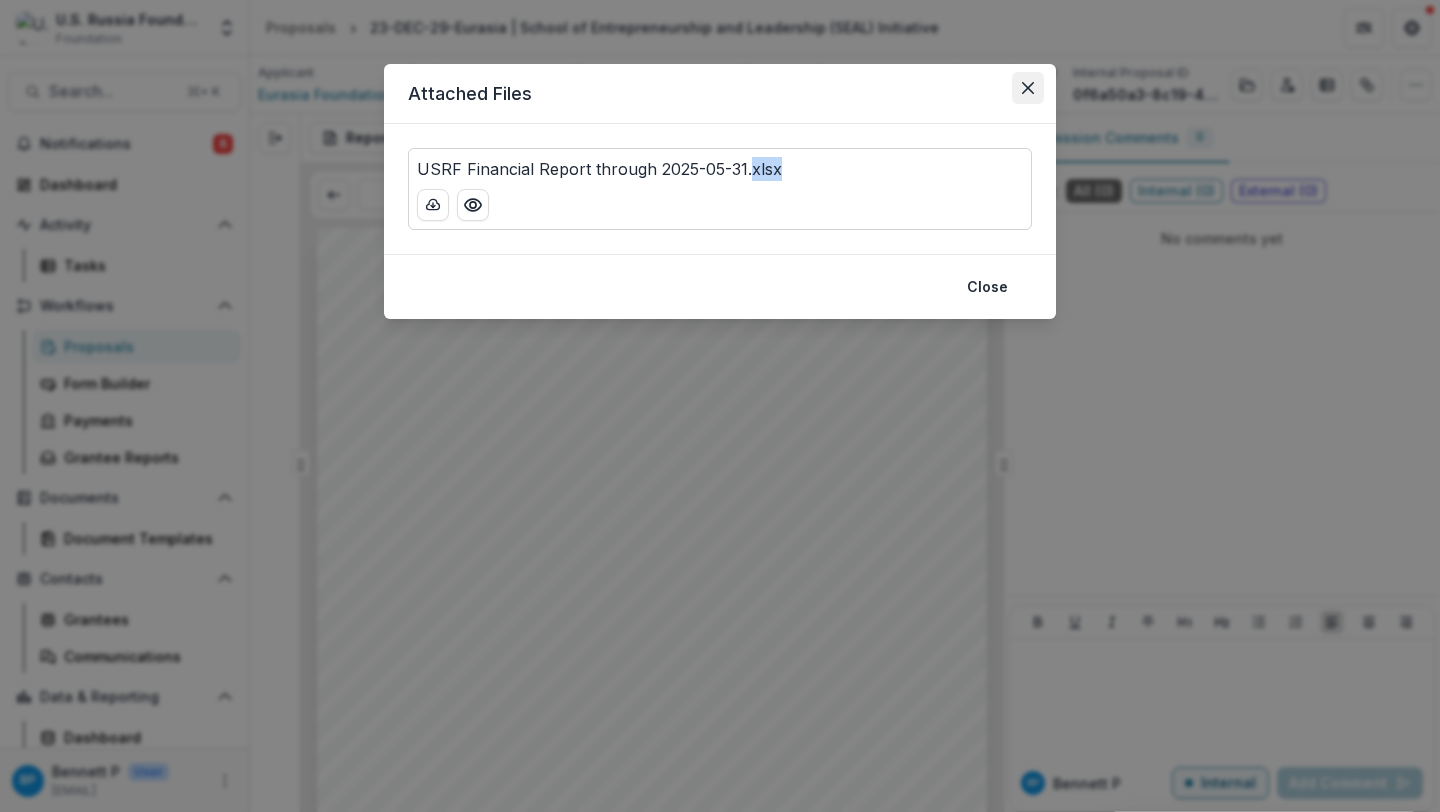 click 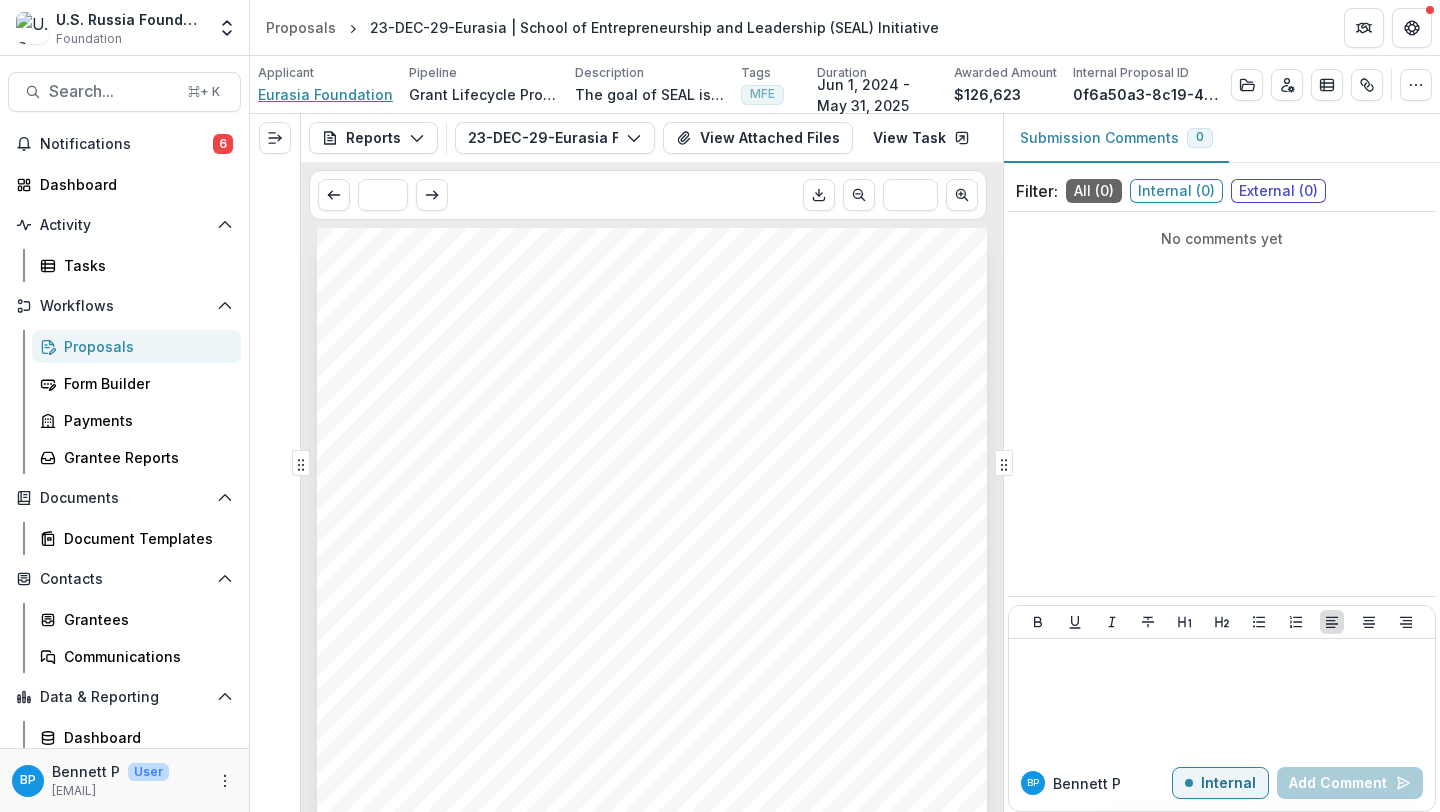 click on "Eurasia Foundation" at bounding box center (325, 94) 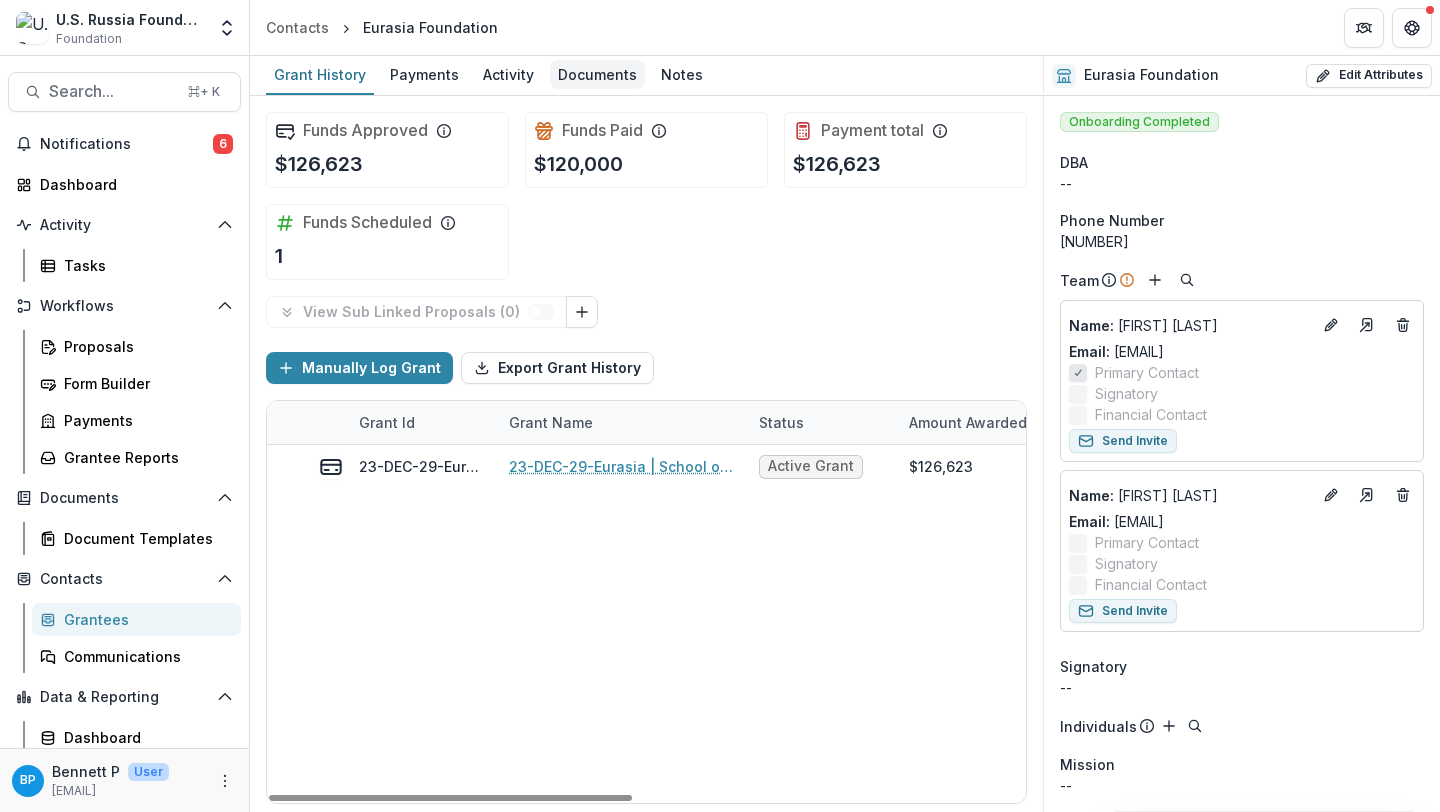 click on "Documents" at bounding box center (597, 74) 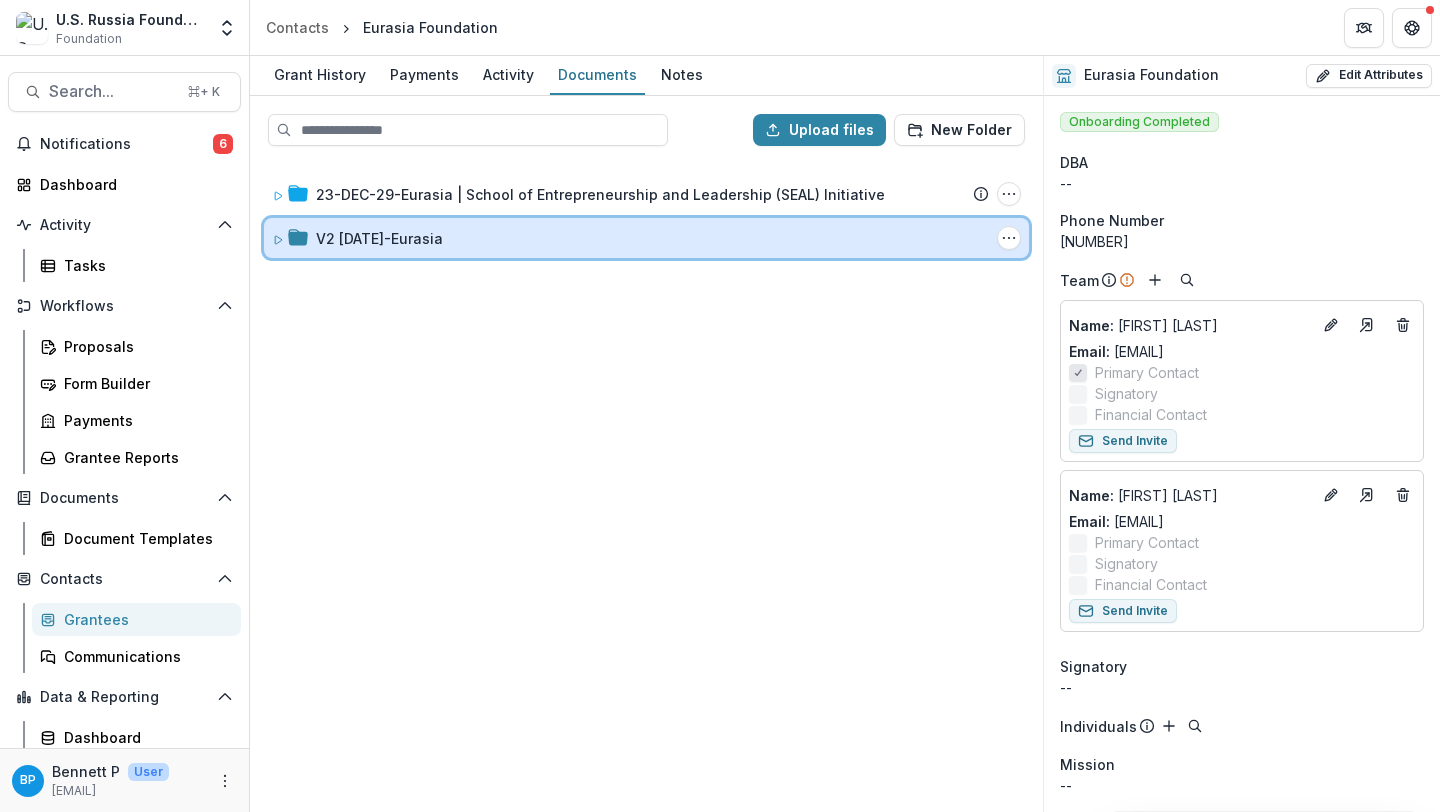 click on "V2 [DATE]-Eurasia" at bounding box center [652, 238] 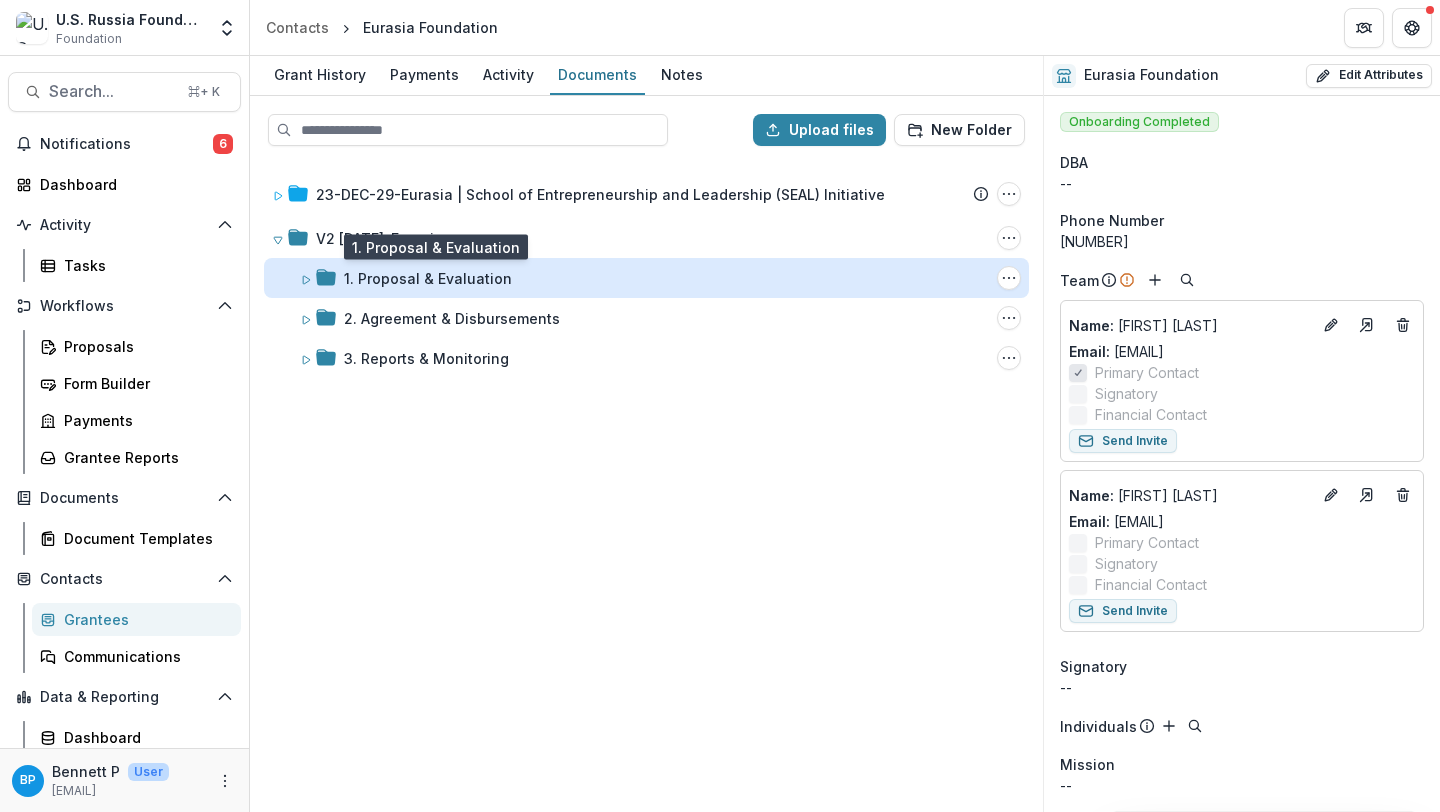 click on "1. Proposal & Evaluation" at bounding box center (428, 278) 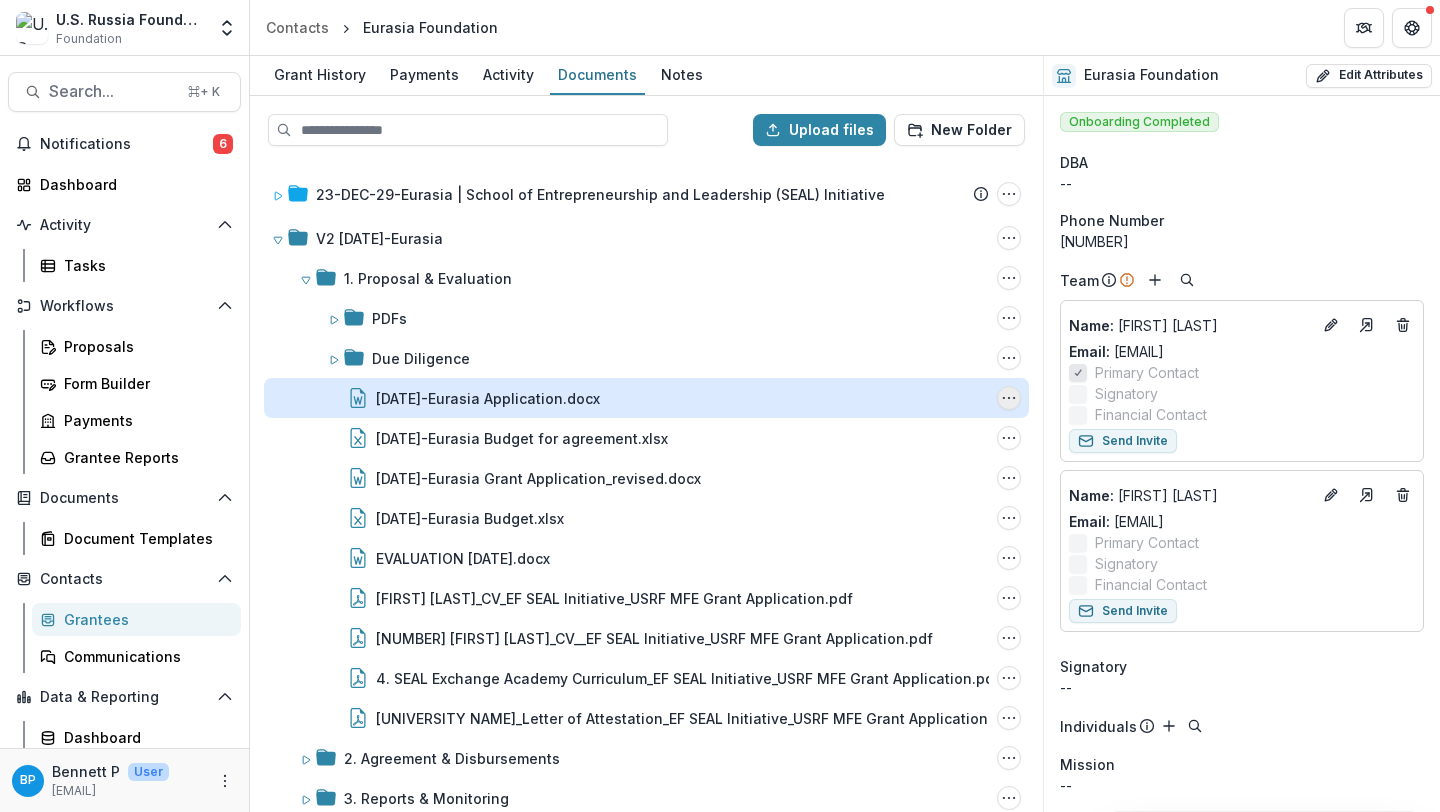 click 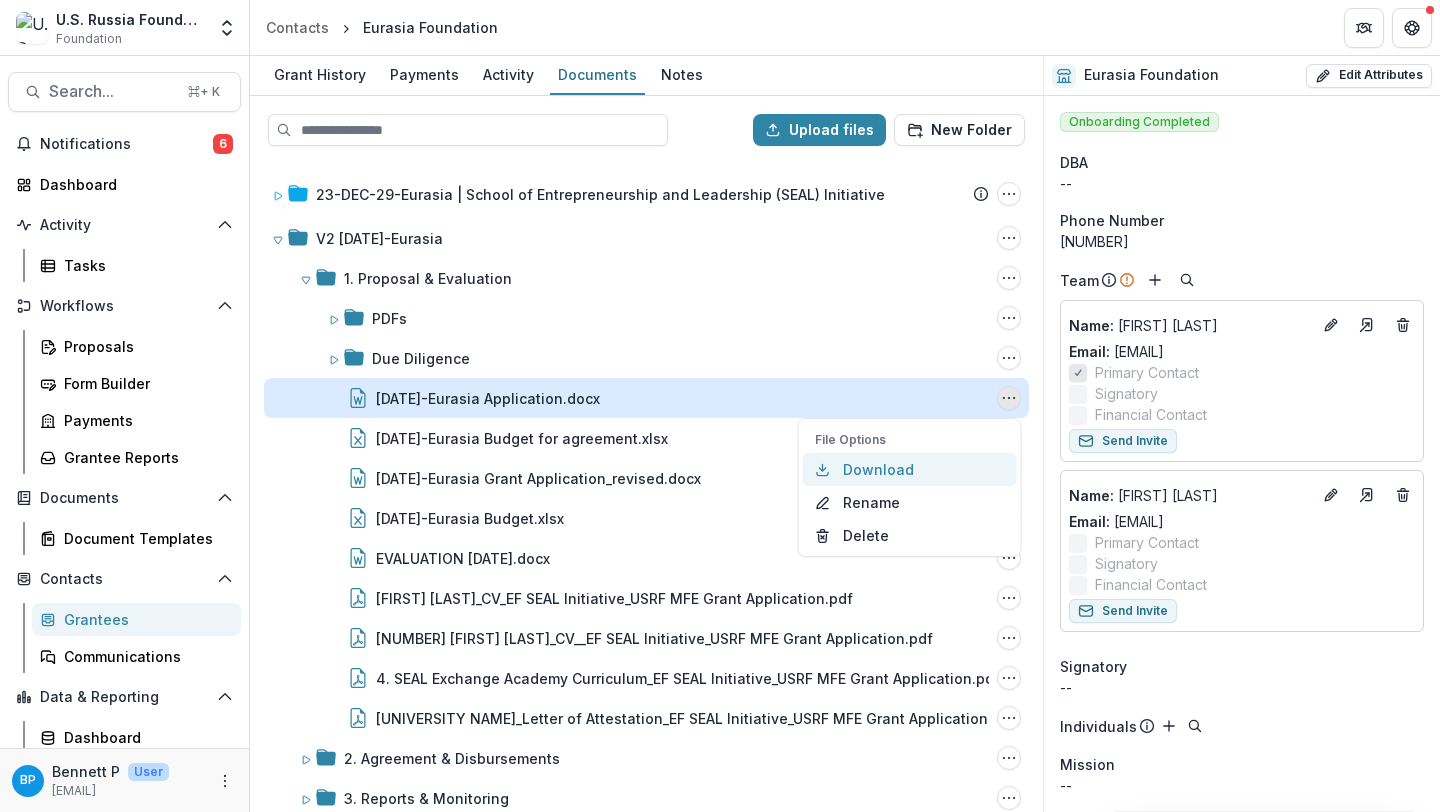 click on "Download" at bounding box center [910, 469] 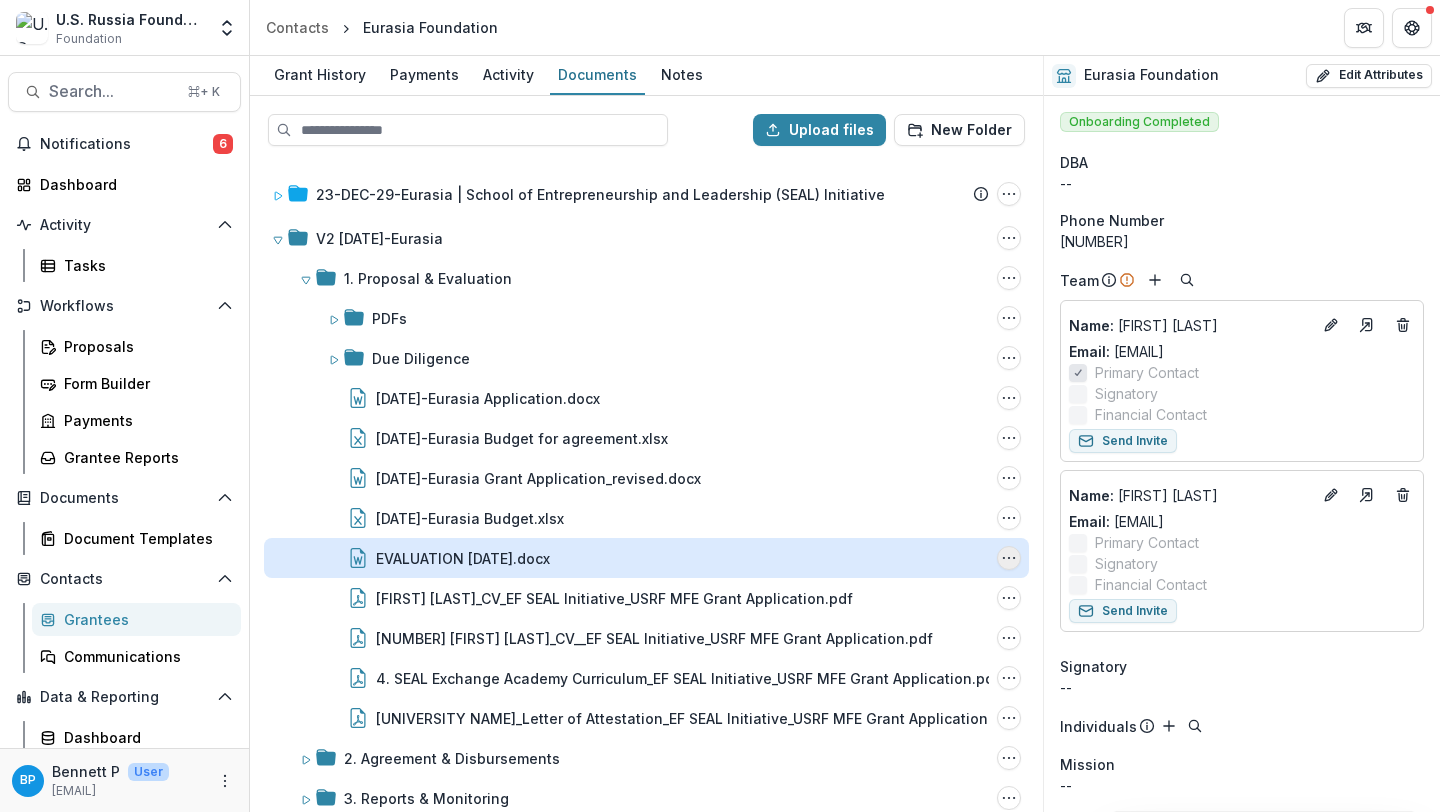 click at bounding box center [1009, 558] 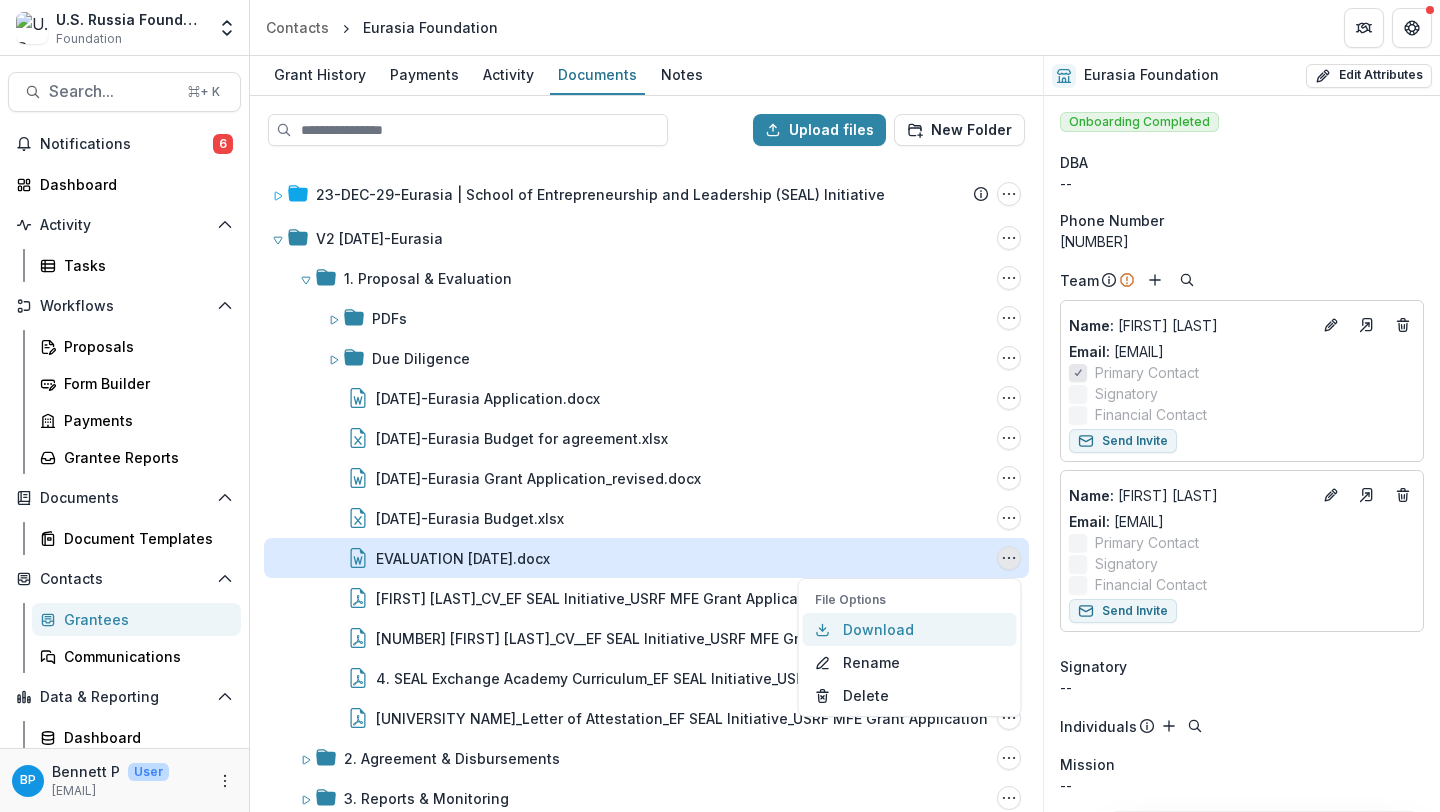 click on "Download" at bounding box center [910, 629] 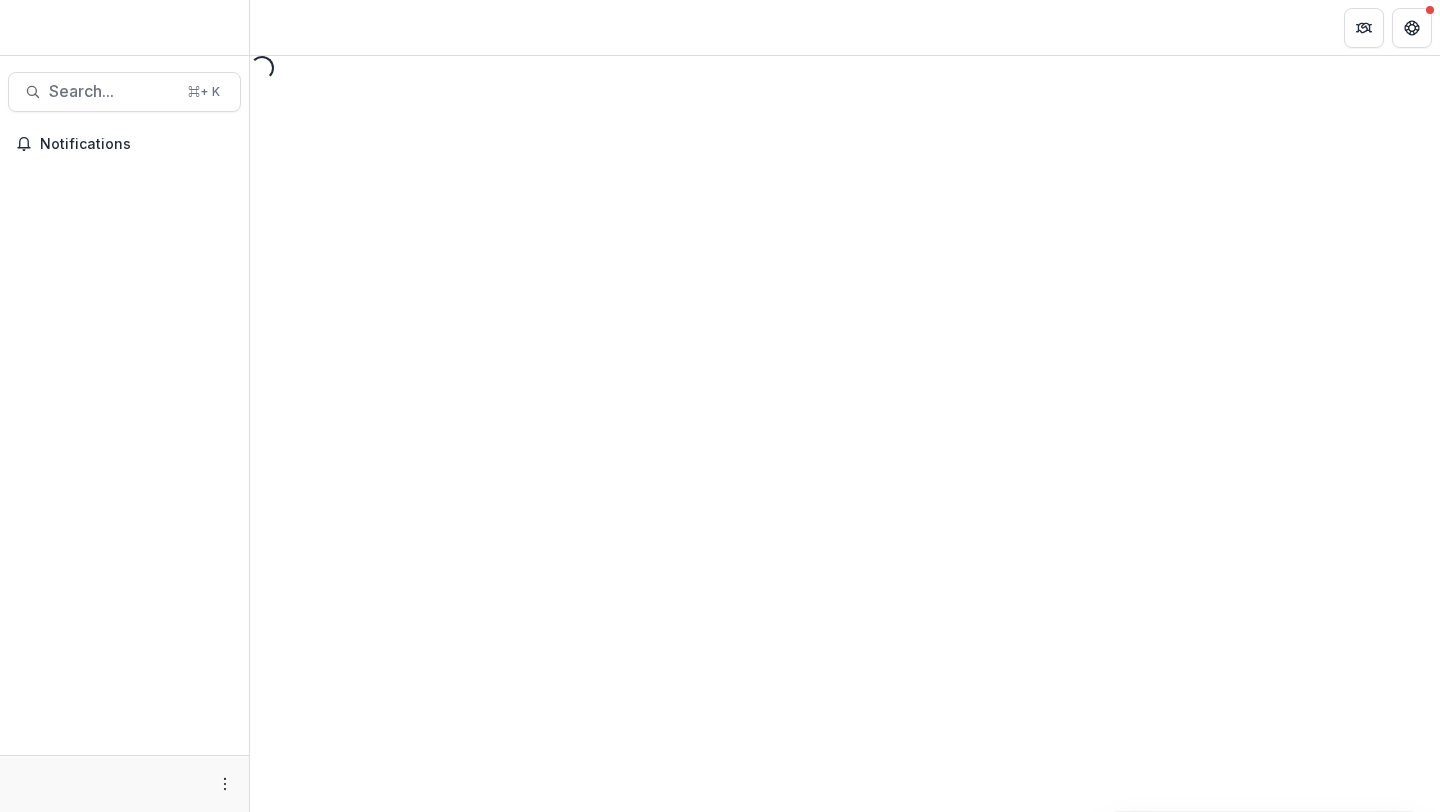scroll, scrollTop: 0, scrollLeft: 0, axis: both 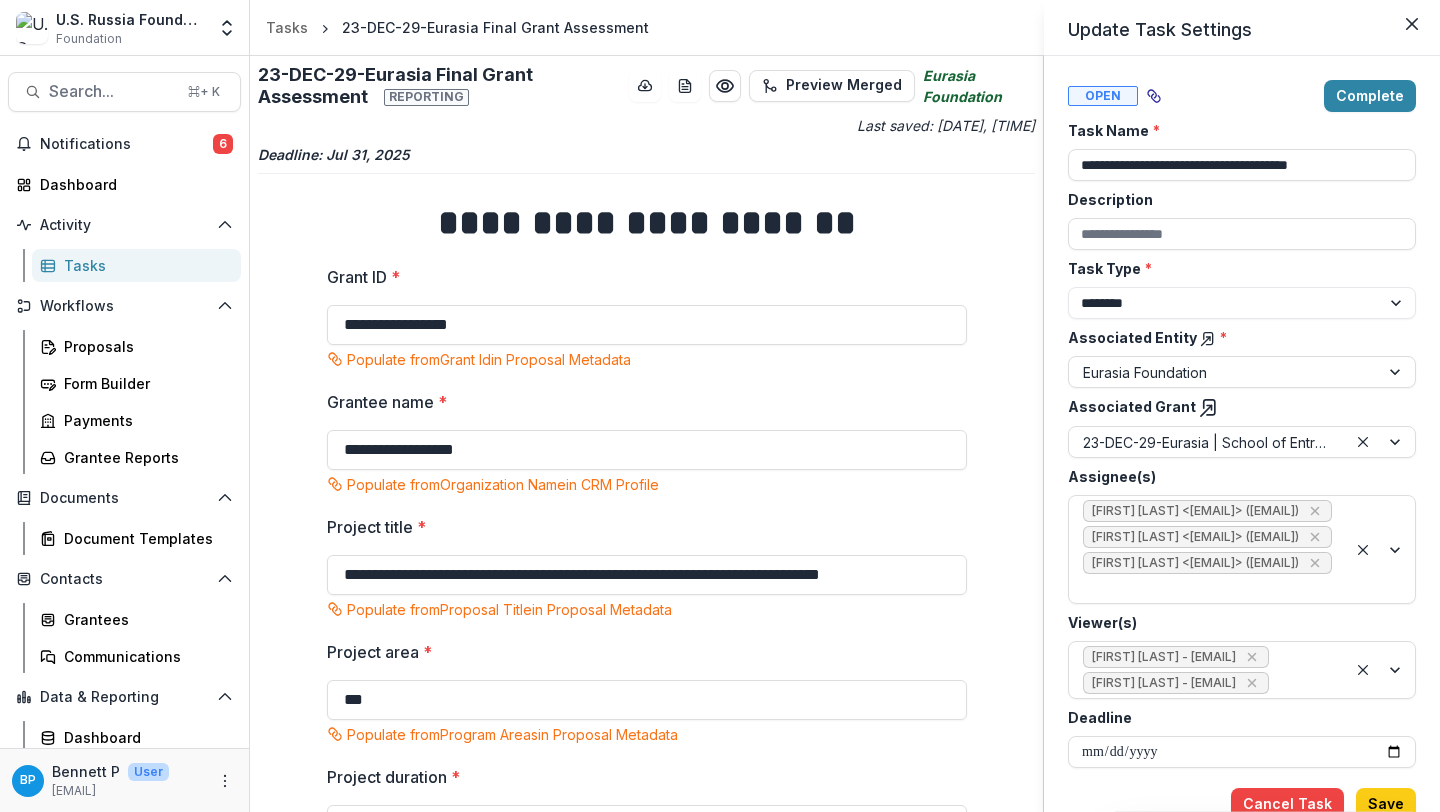 click on "**********" at bounding box center (720, 406) 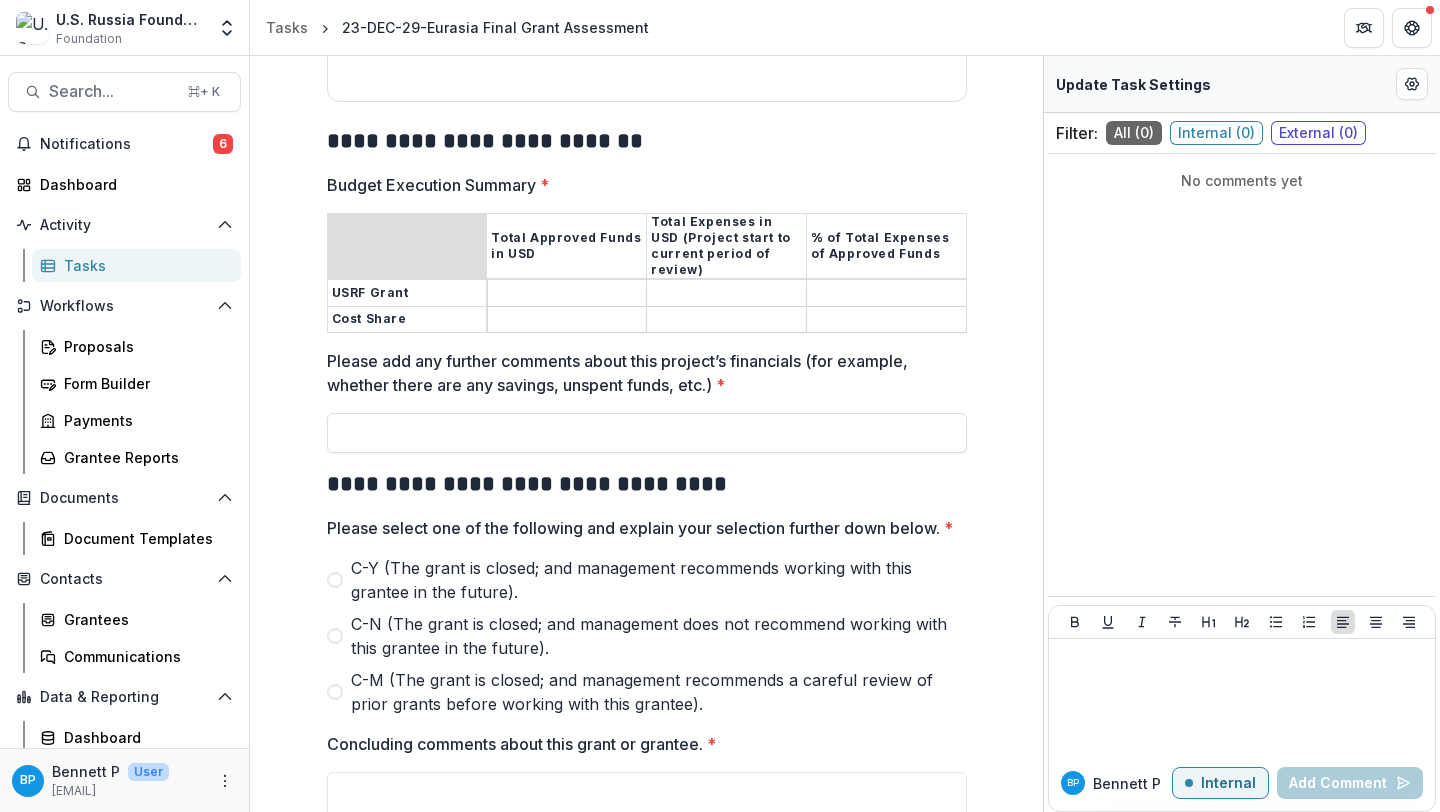 scroll, scrollTop: 2152, scrollLeft: 0, axis: vertical 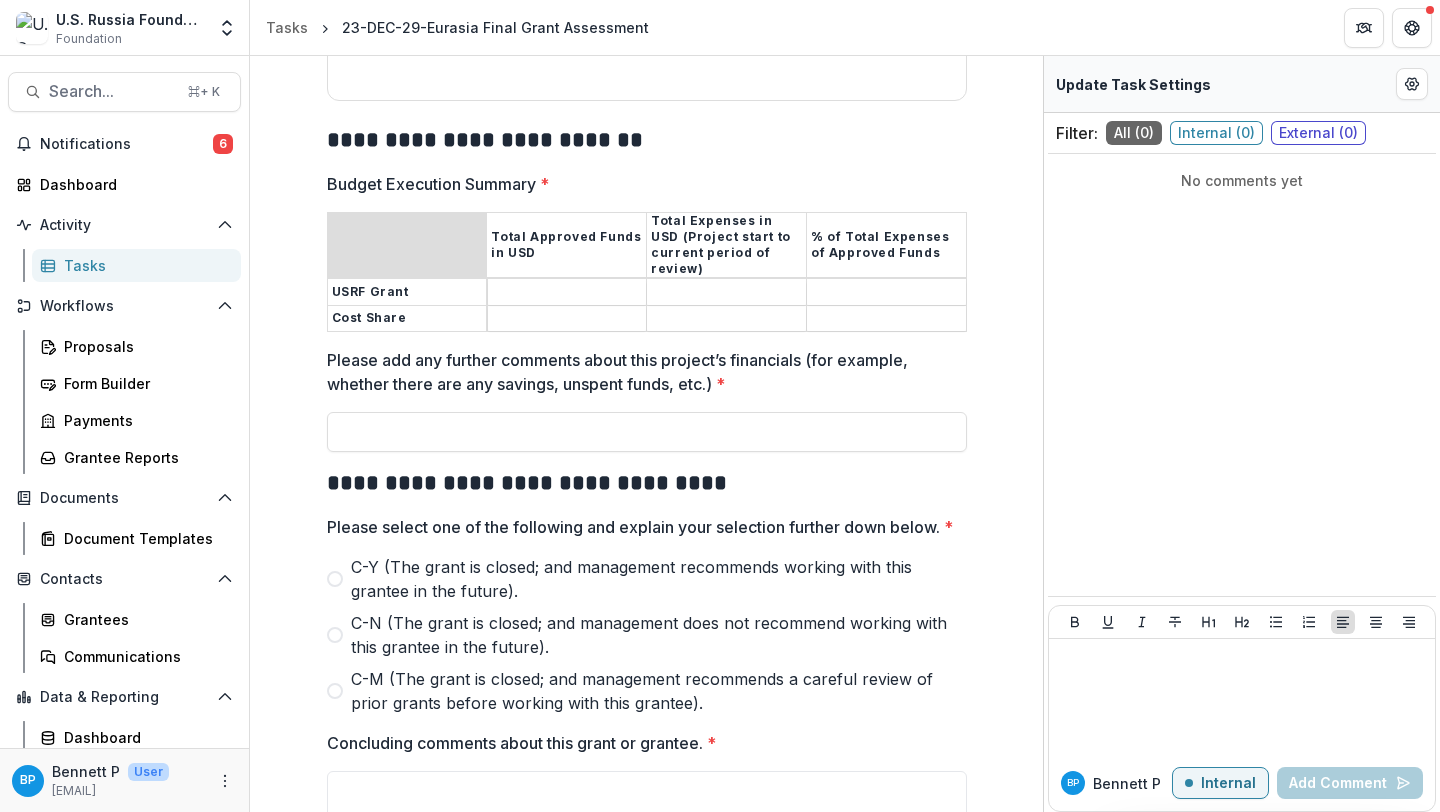 click on "Budget Execution Summary *" at bounding box center [567, 293] 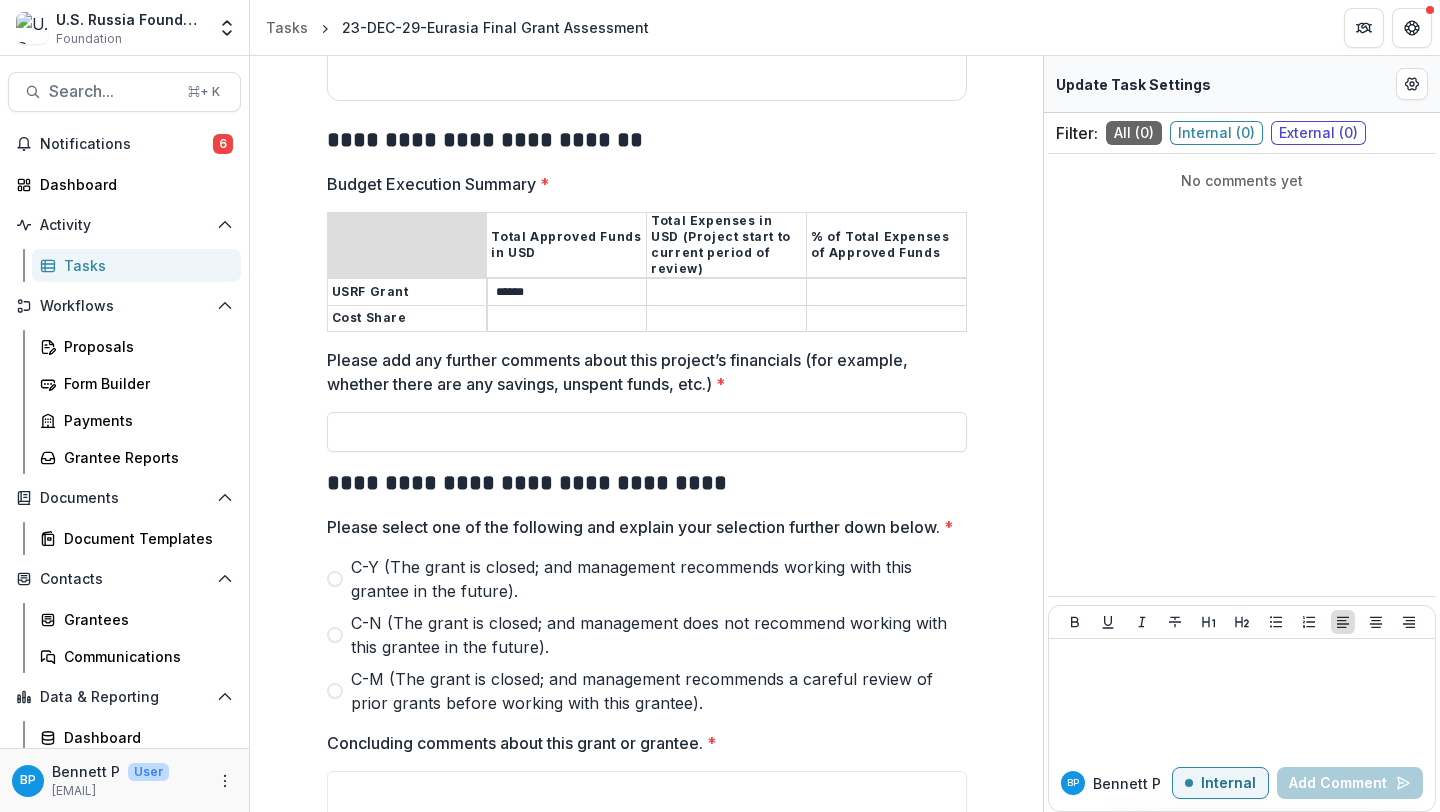 type on "******" 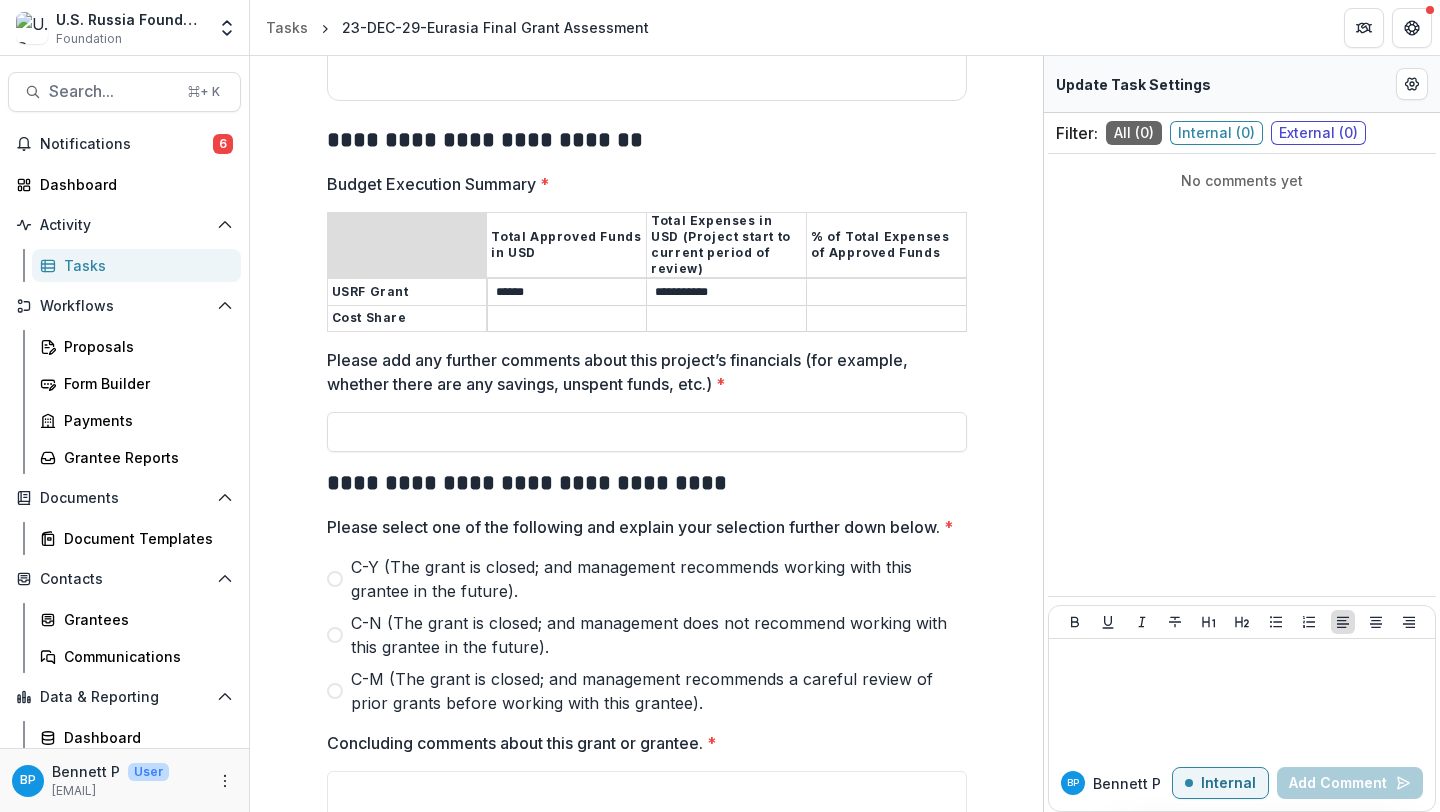 type on "**********" 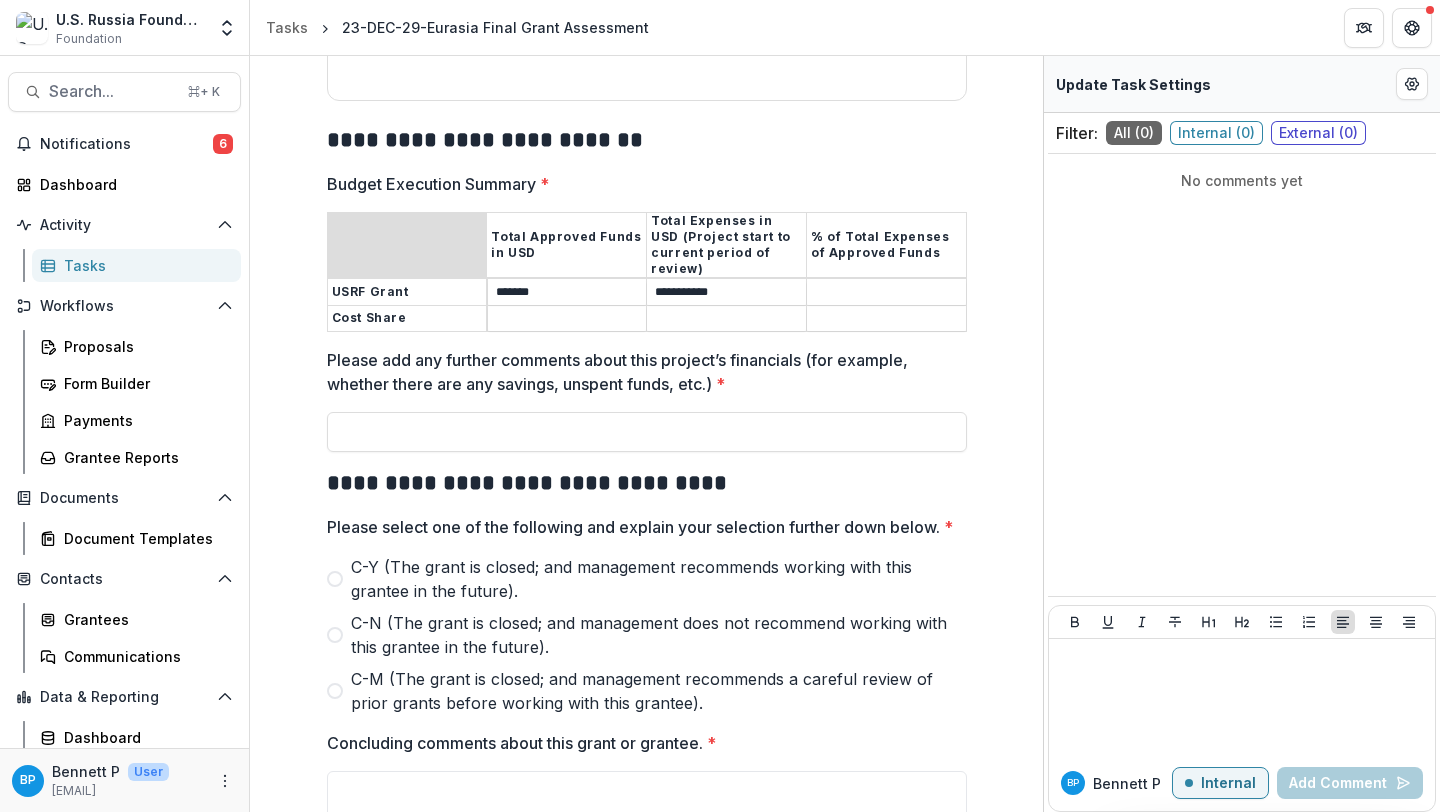 click on "*******" at bounding box center (567, 293) 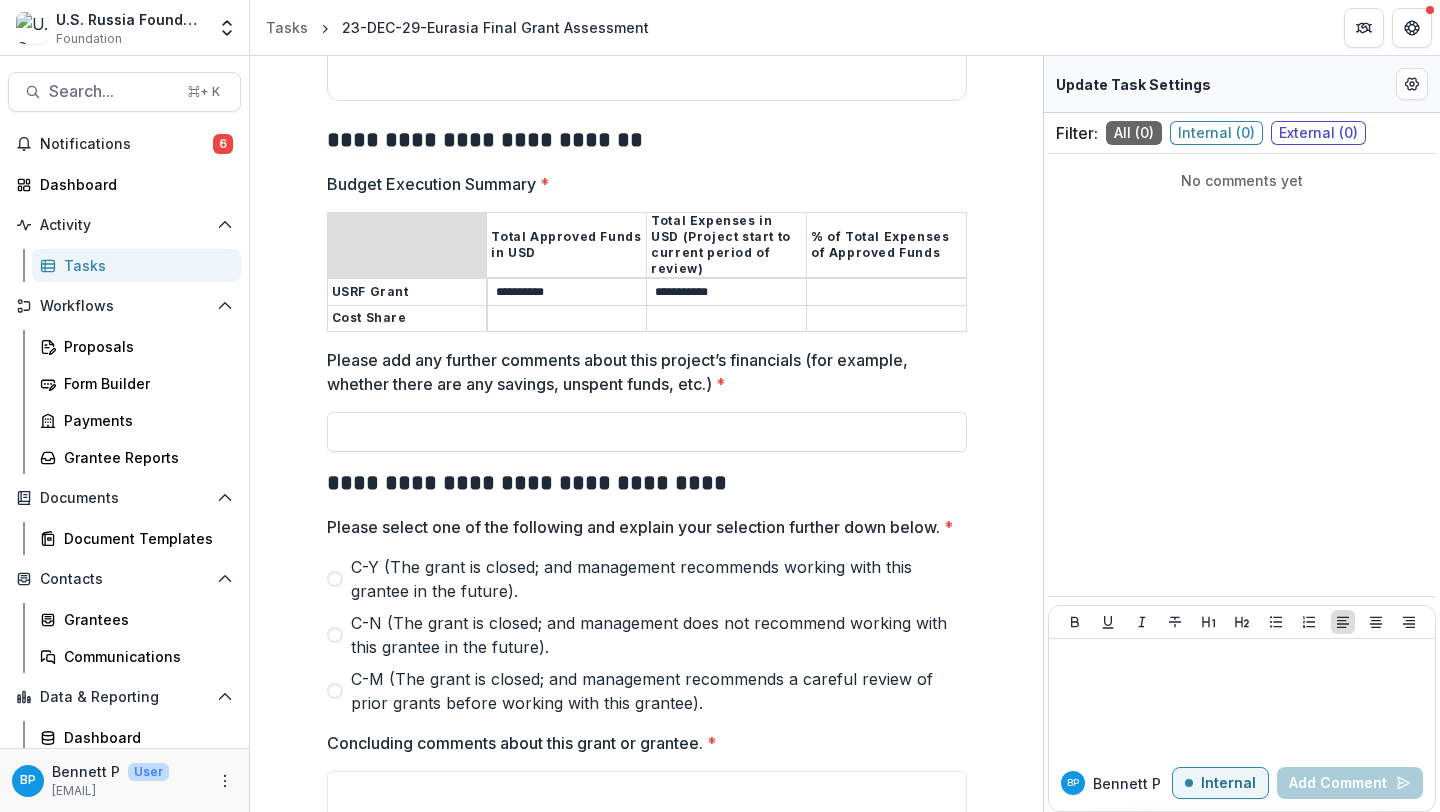 type on "**********" 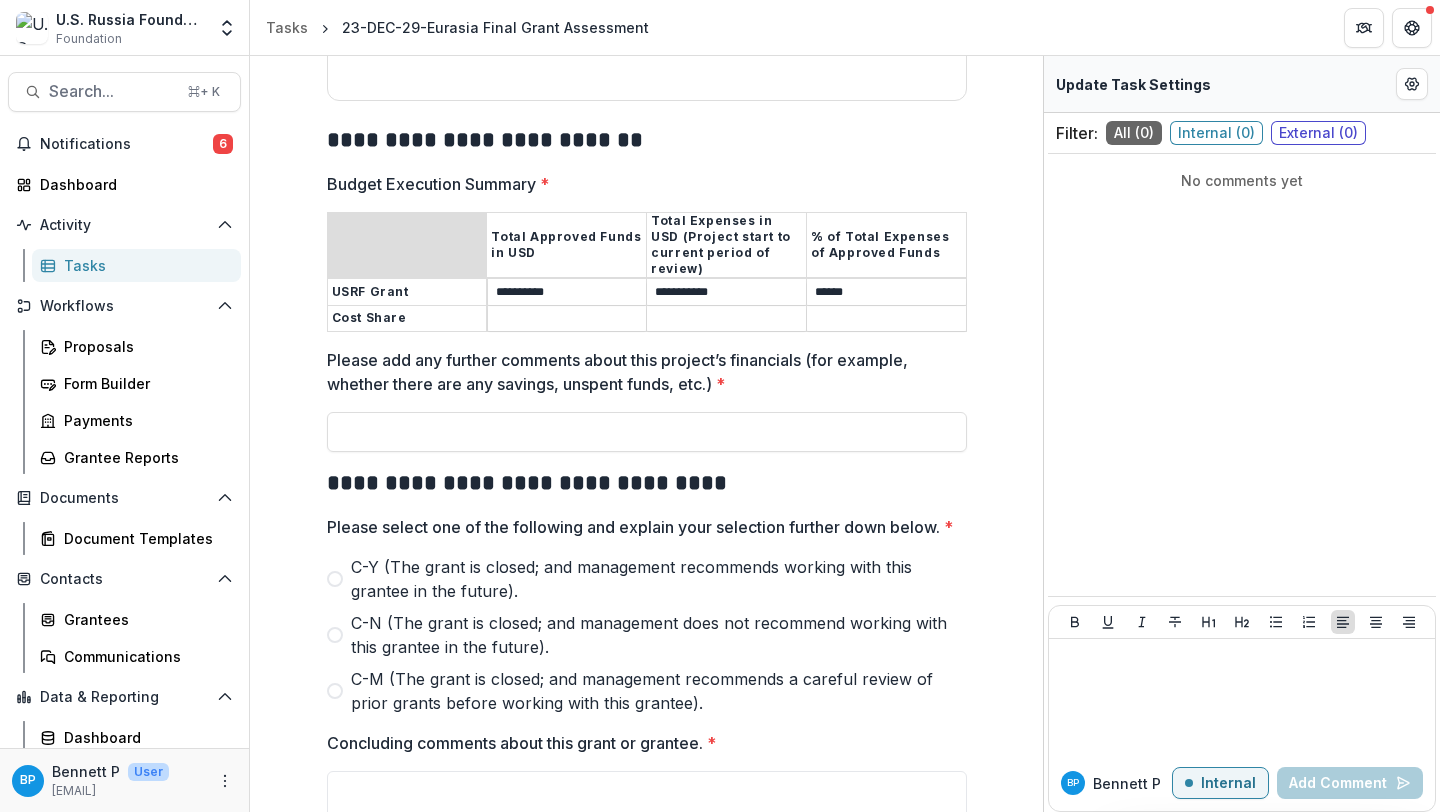 type on "******" 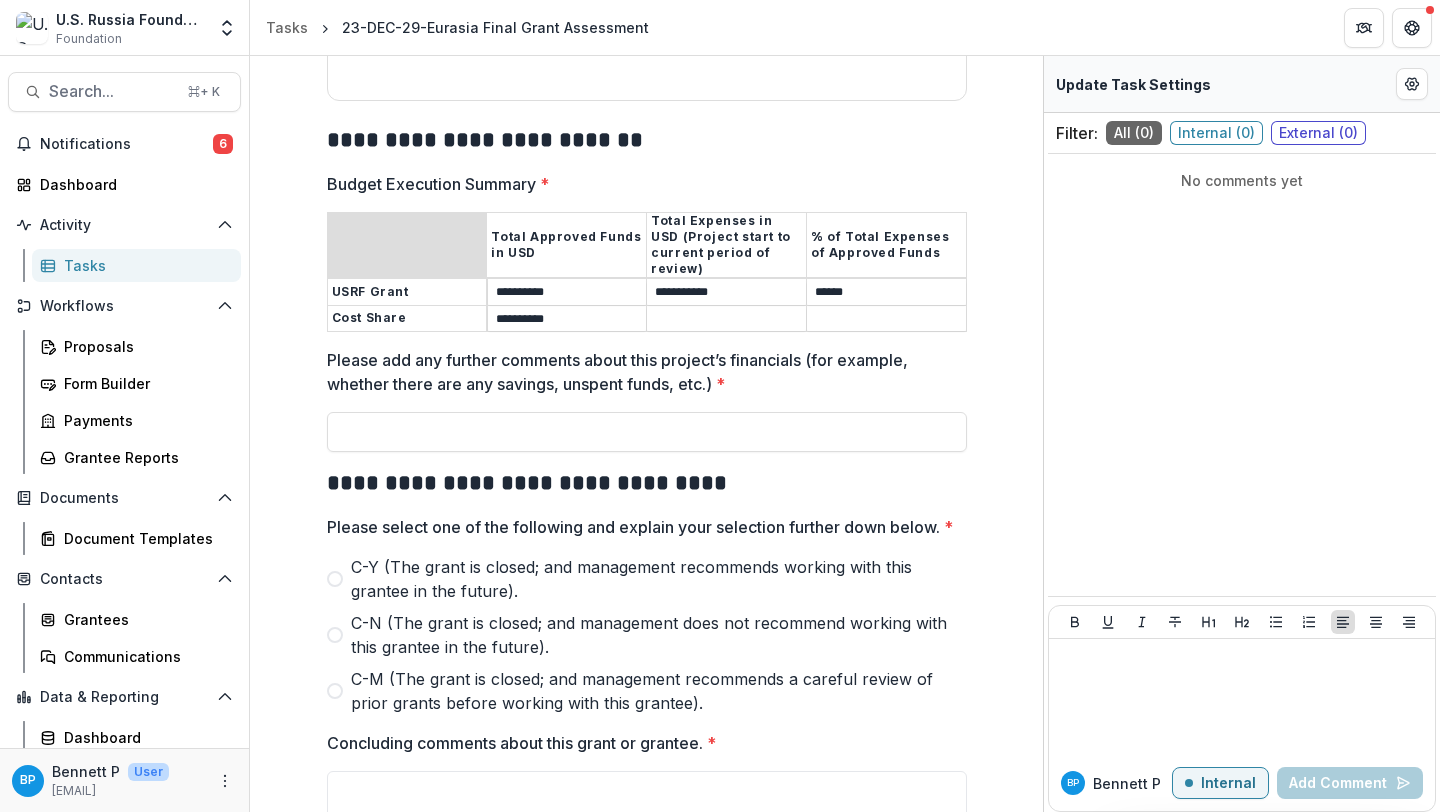 type on "*********" 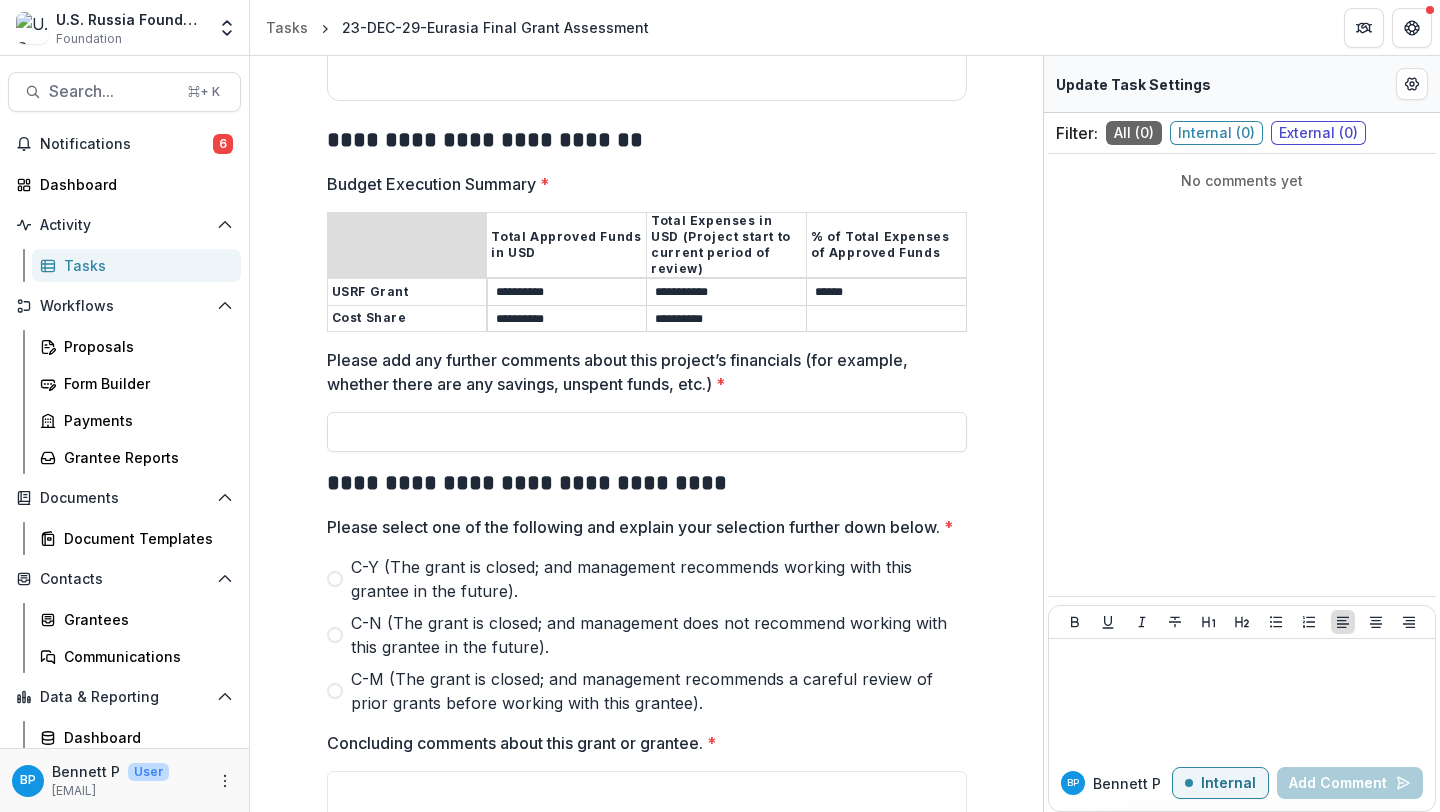 type on "*********" 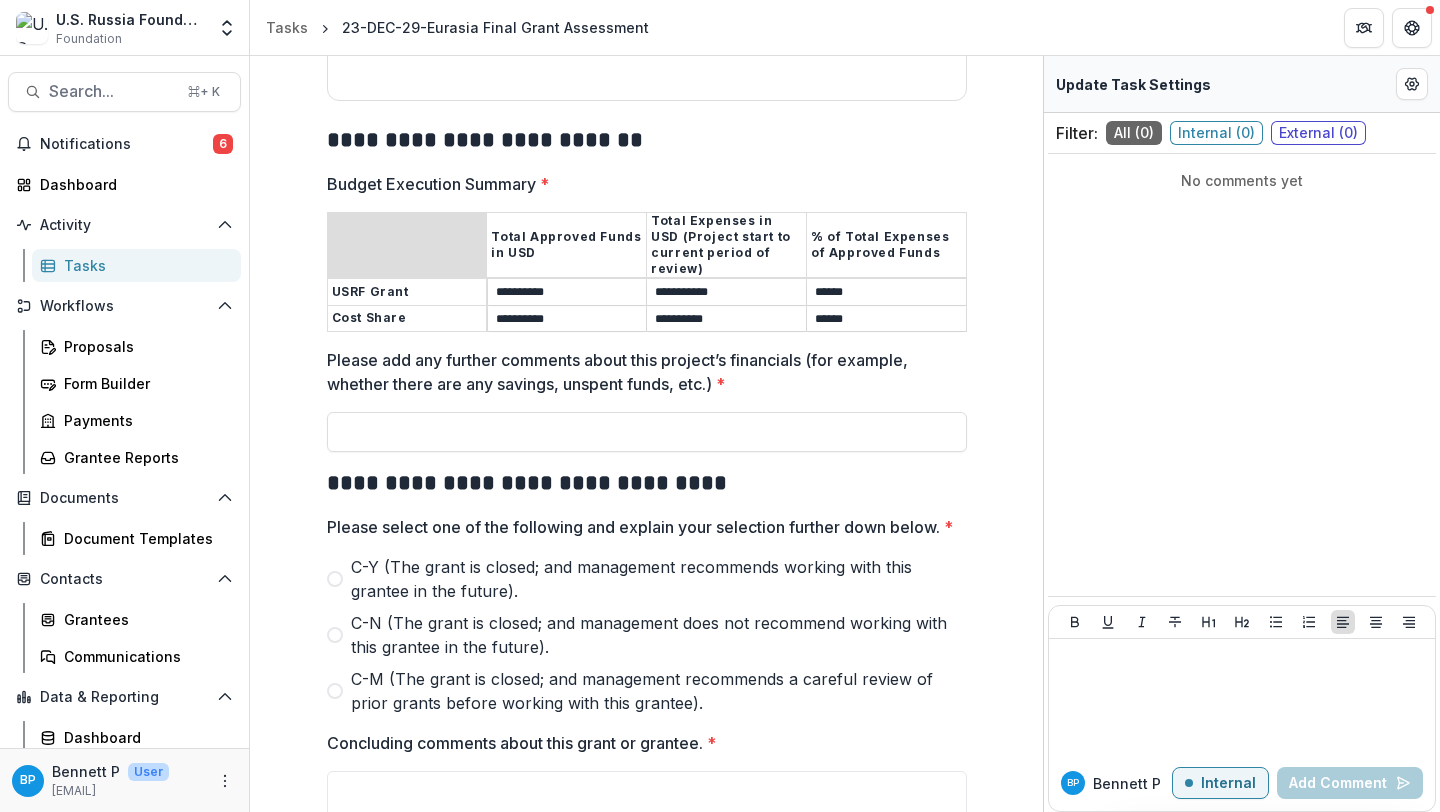 type on "******" 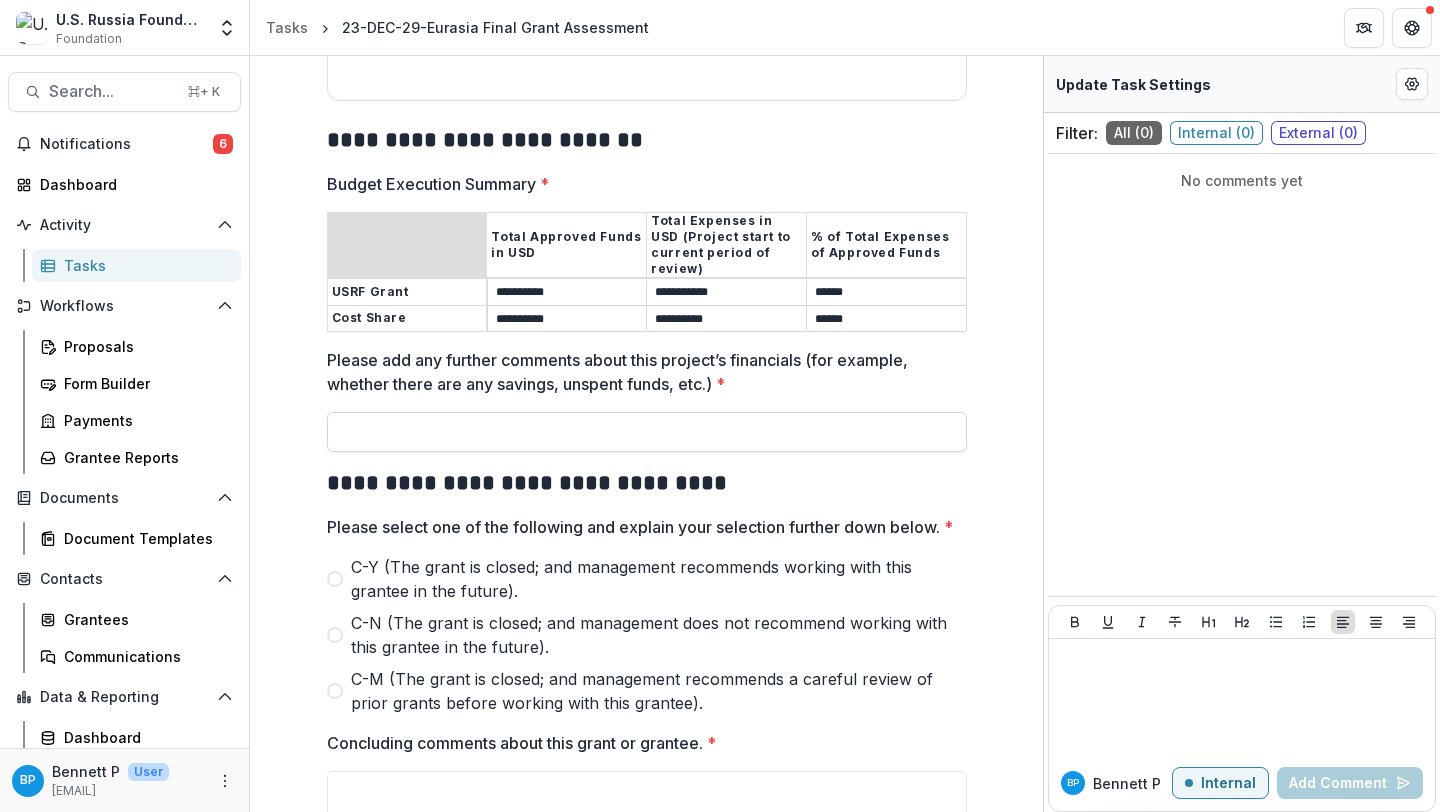 click on "Please add any further comments about this project’s financials (for example, whether there are any savings, unspent funds, etc.) *" at bounding box center (647, 432) 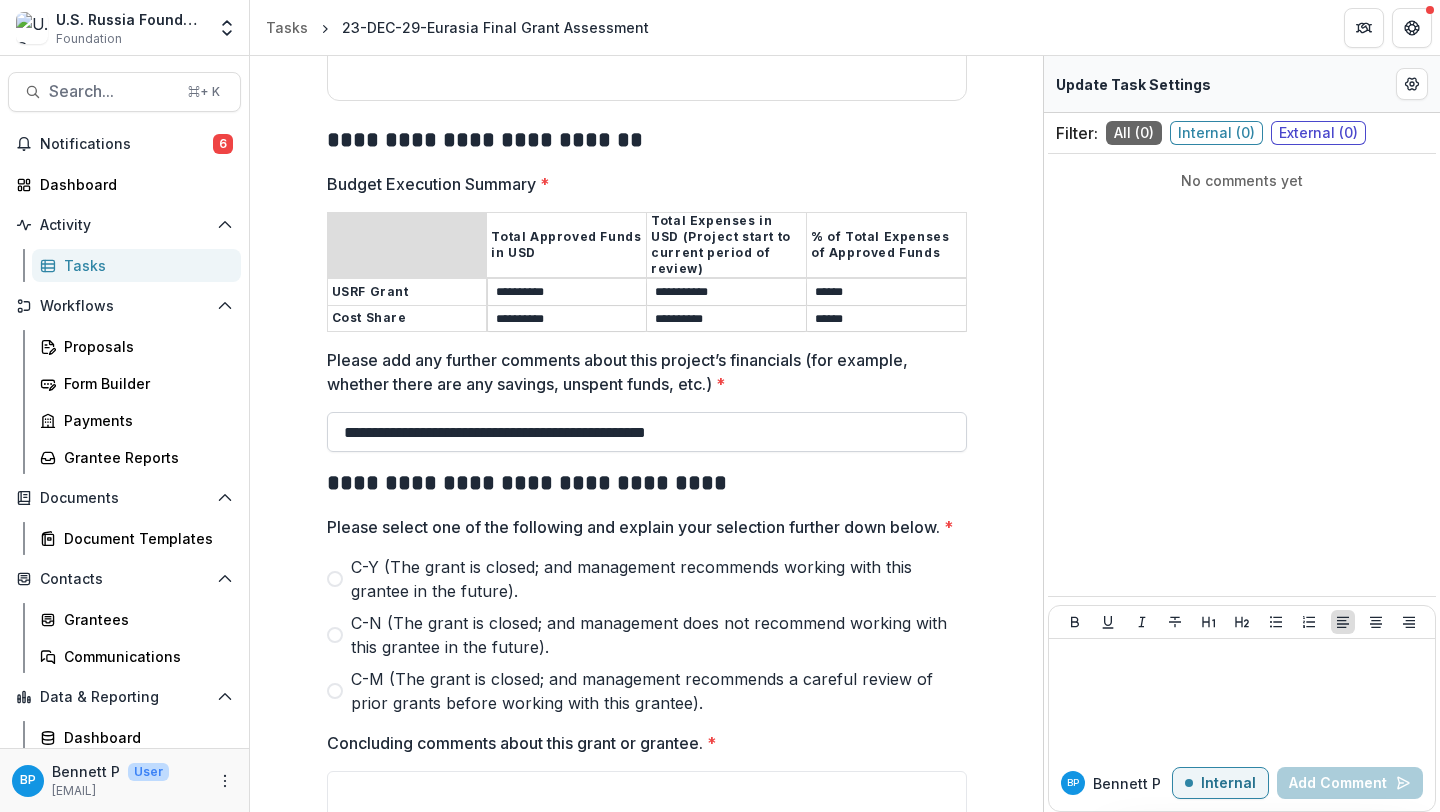 paste on "*********" 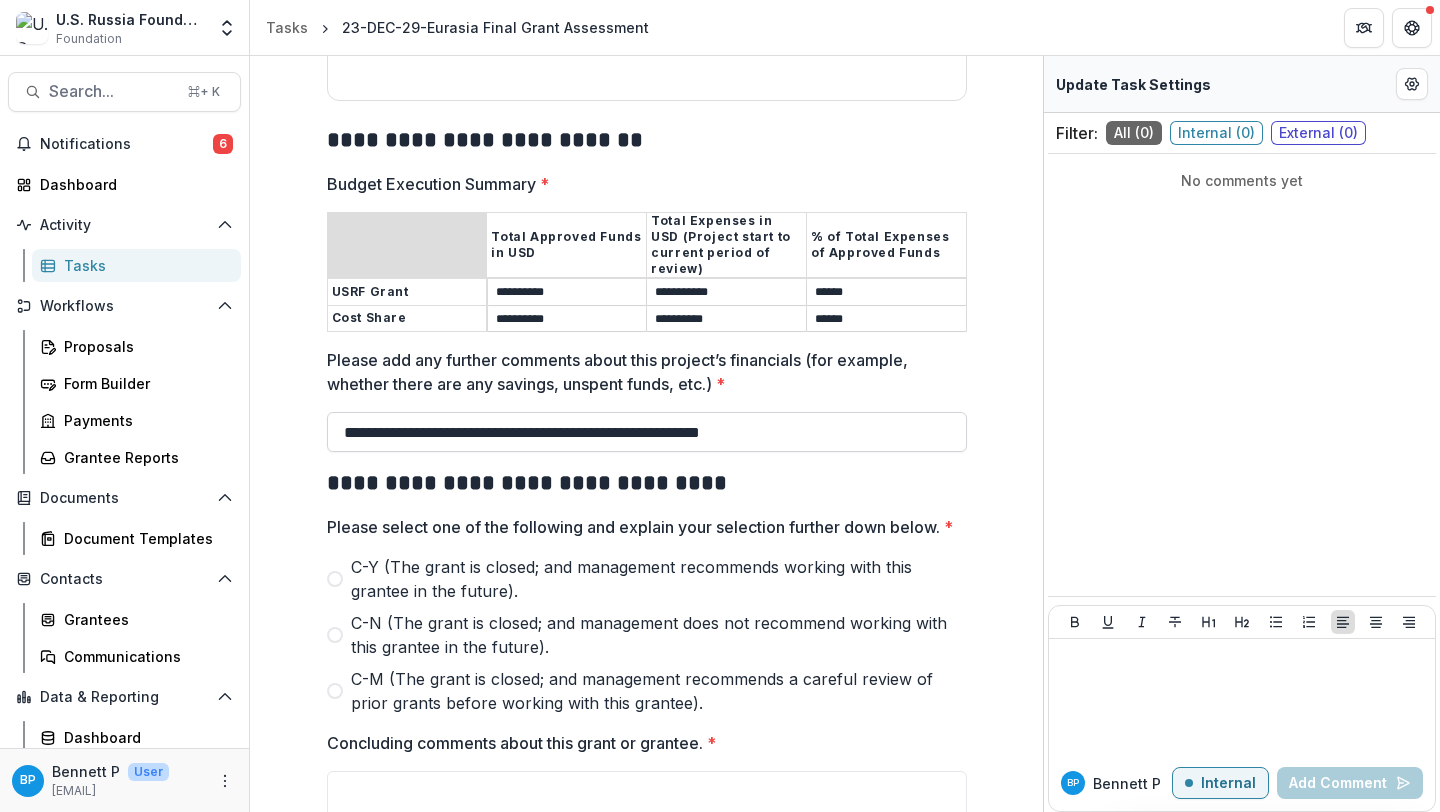 click on "**********" at bounding box center [647, 432] 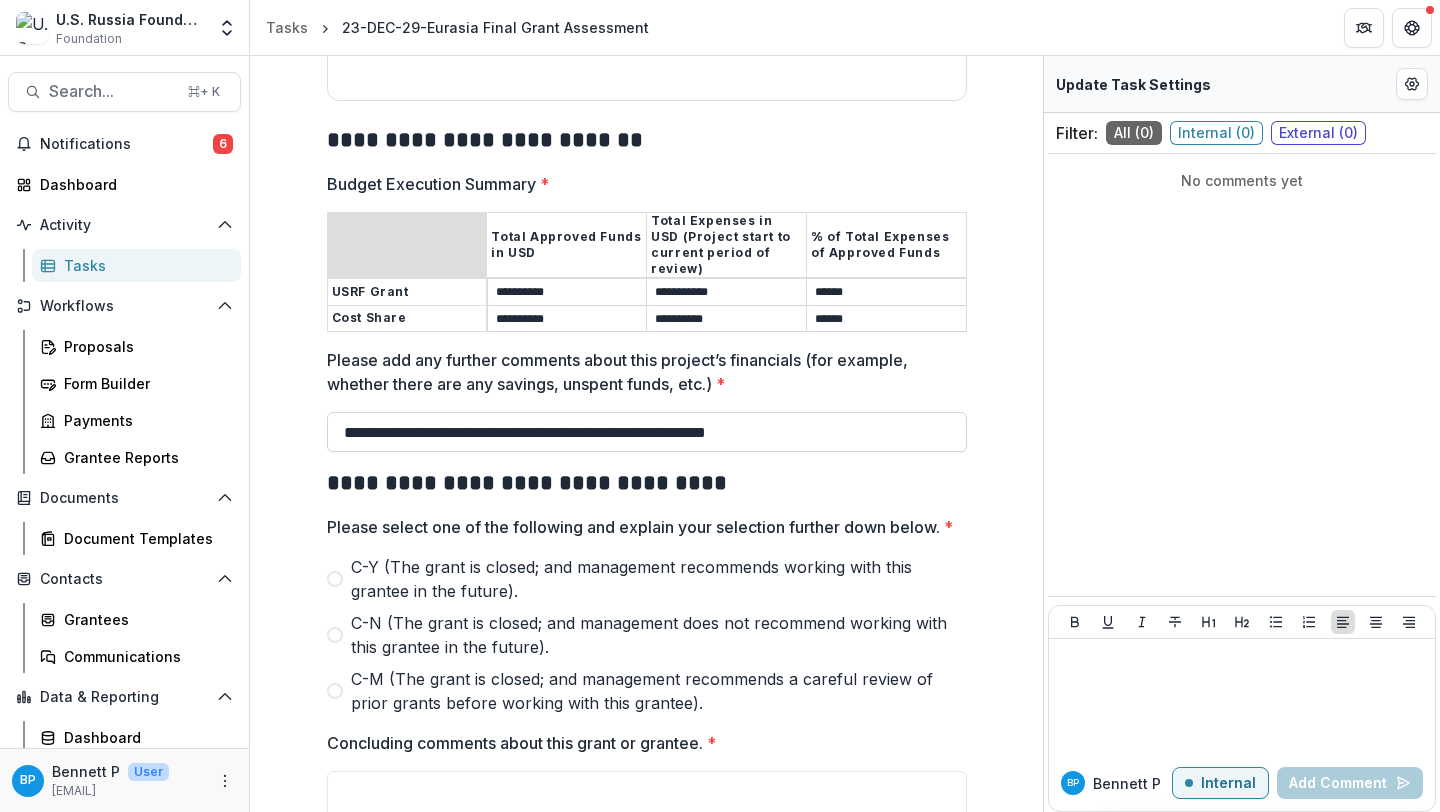 click on "**********" at bounding box center (647, 432) 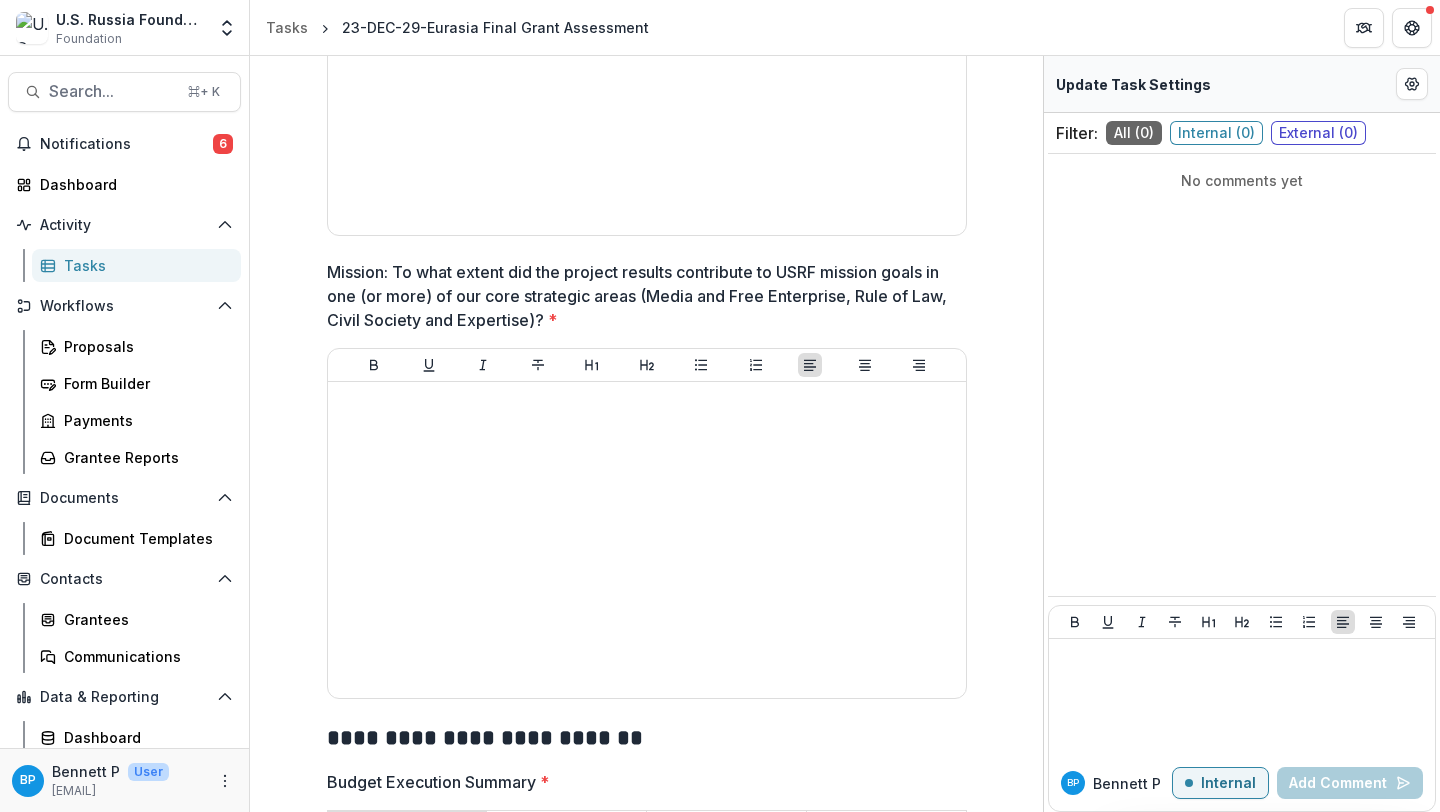 scroll, scrollTop: 1551, scrollLeft: 0, axis: vertical 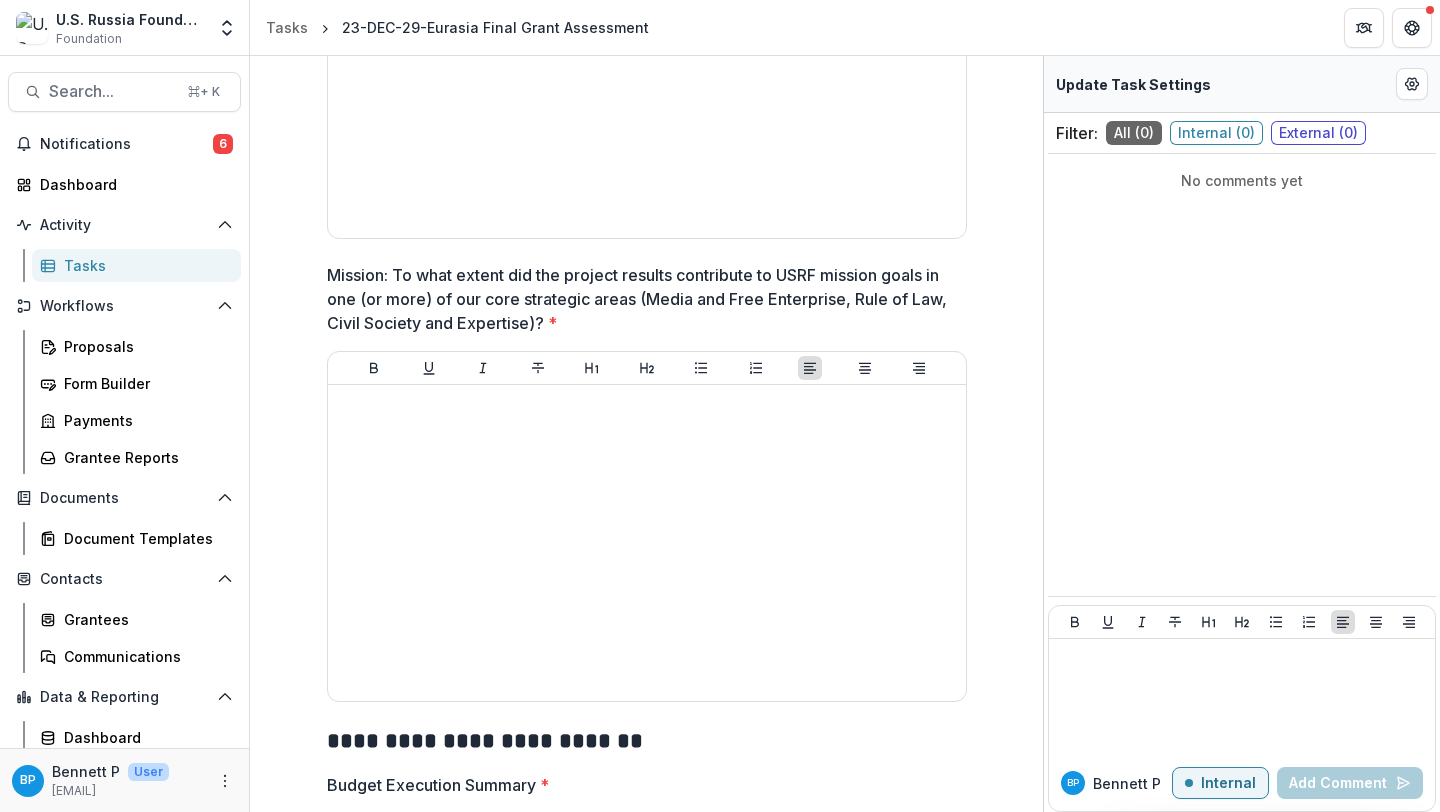 type on "**********" 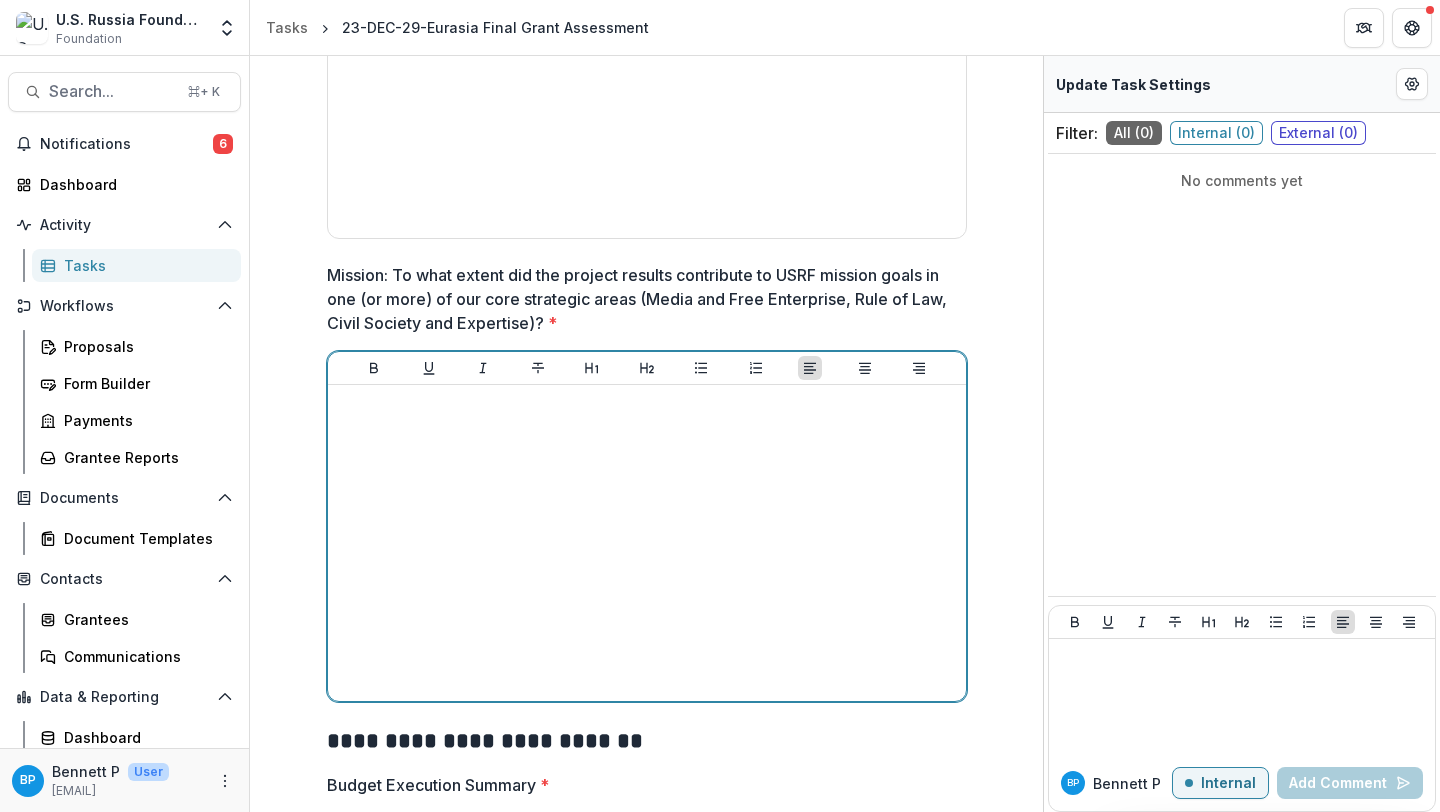 click at bounding box center [647, 543] 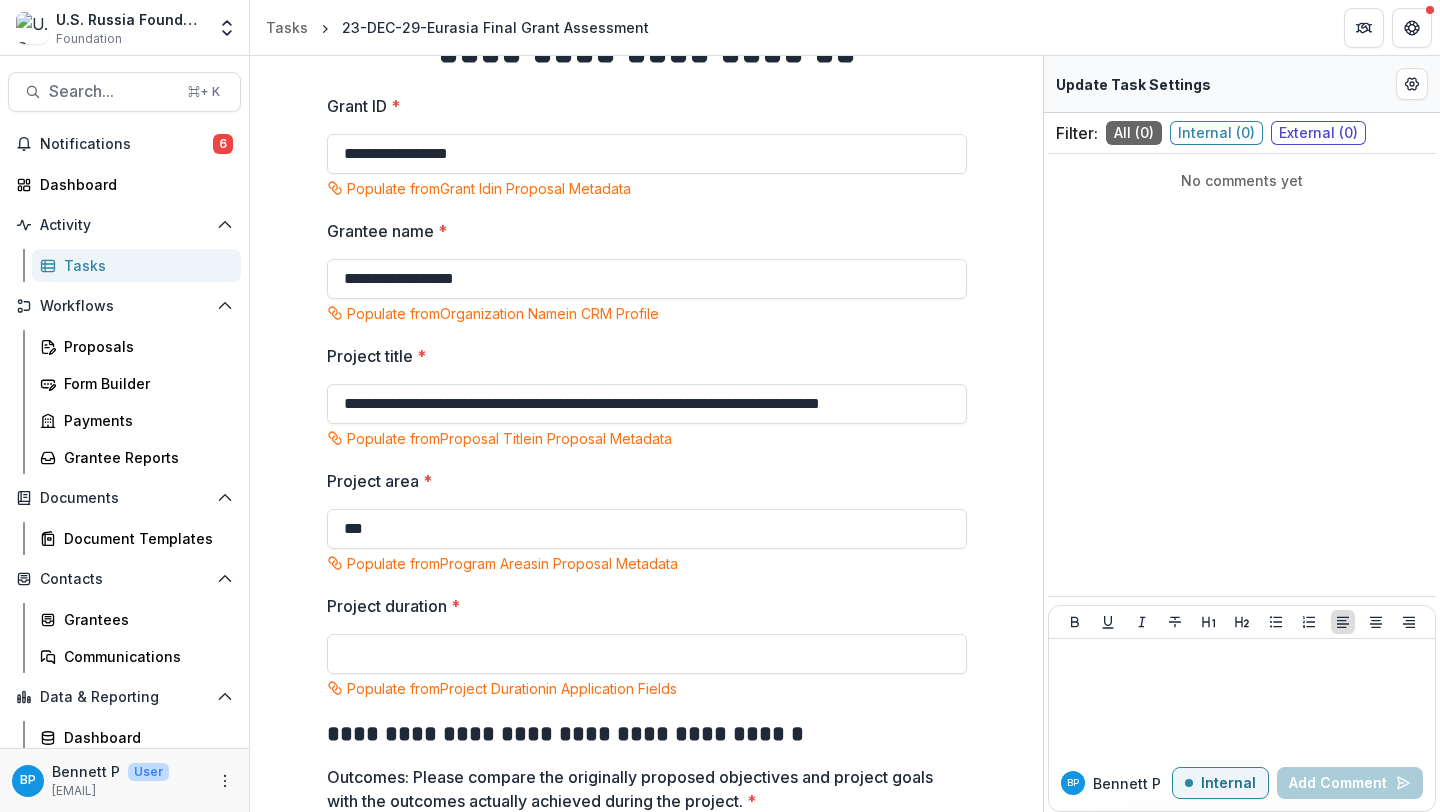 scroll, scrollTop: 0, scrollLeft: 0, axis: both 